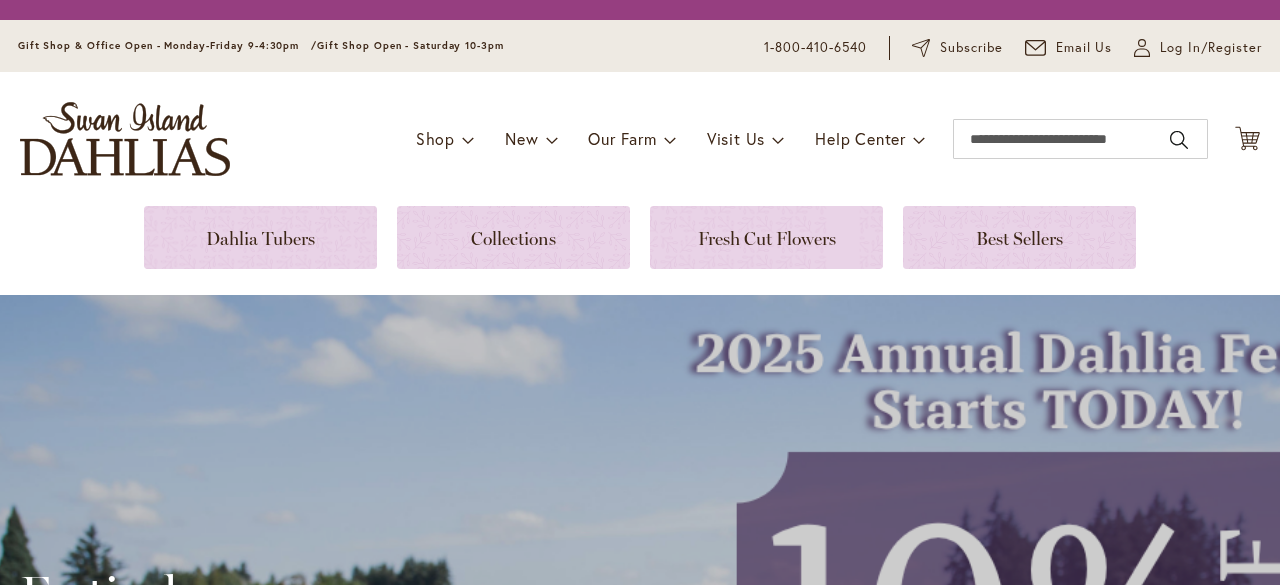 scroll, scrollTop: 0, scrollLeft: 0, axis: both 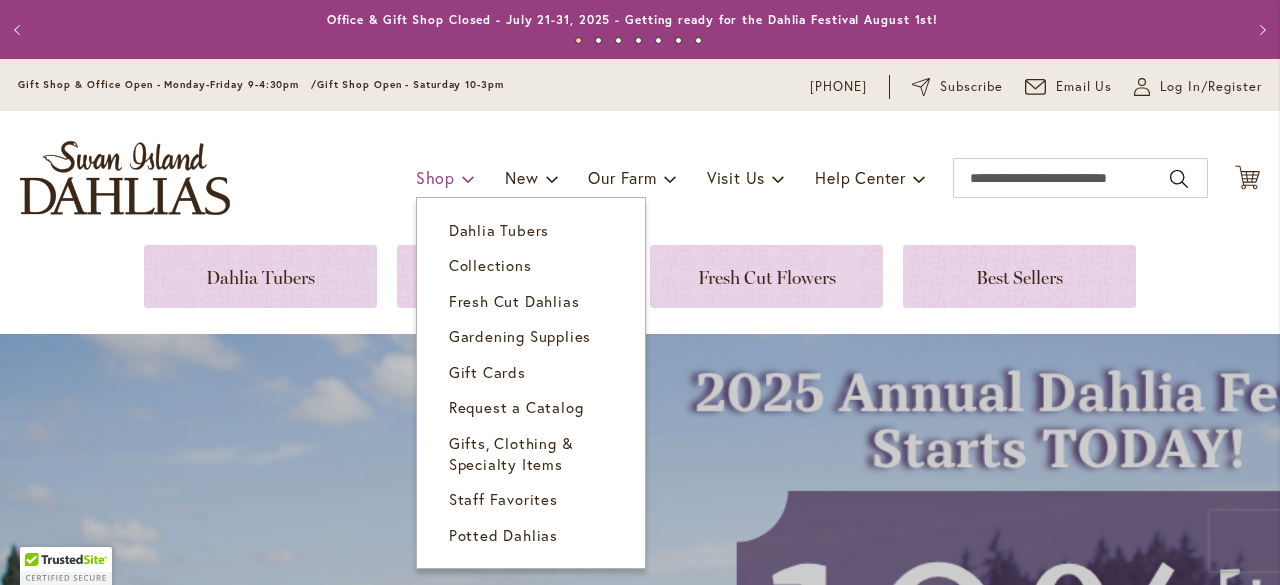 click on "Shop" at bounding box center (435, 177) 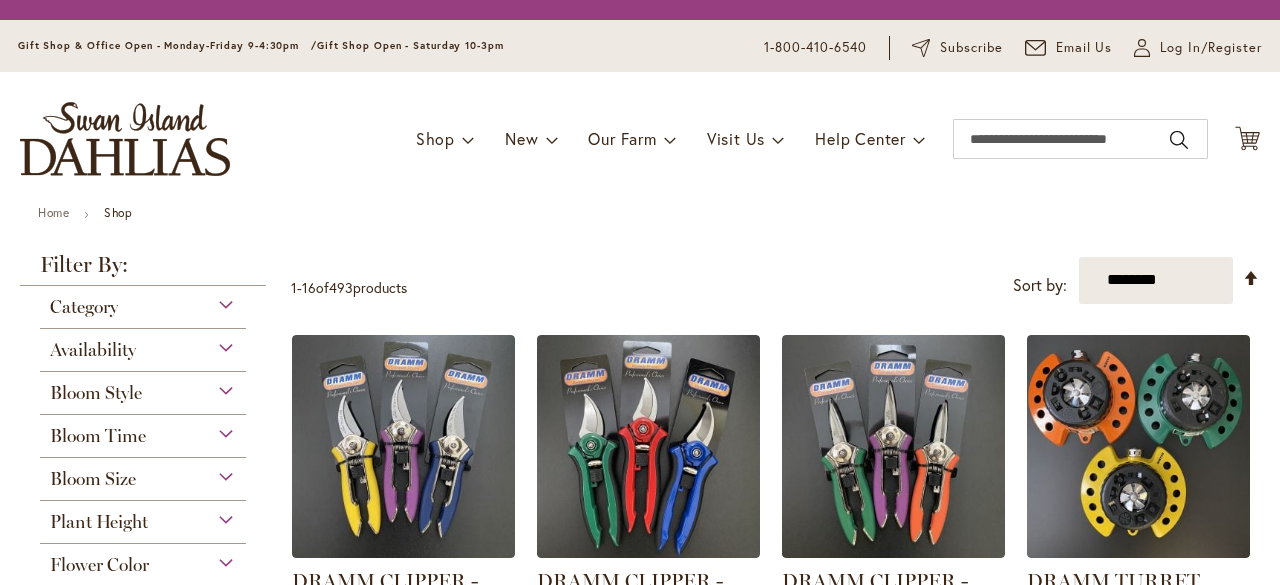 scroll, scrollTop: 0, scrollLeft: 0, axis: both 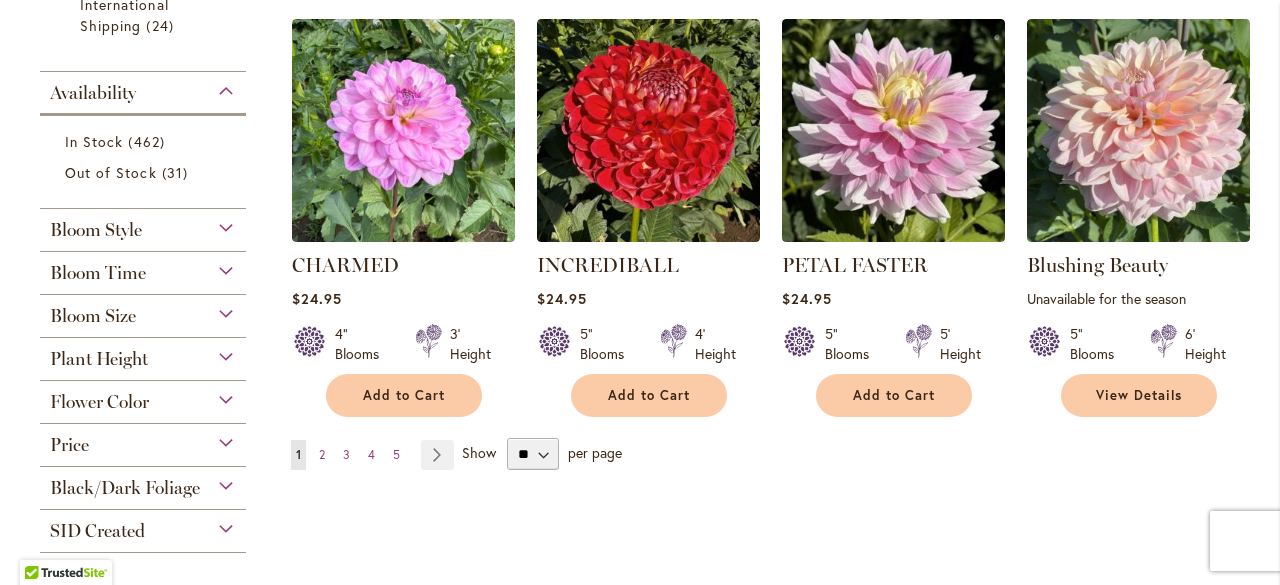 click on "Bloom Size" at bounding box center (143, 311) 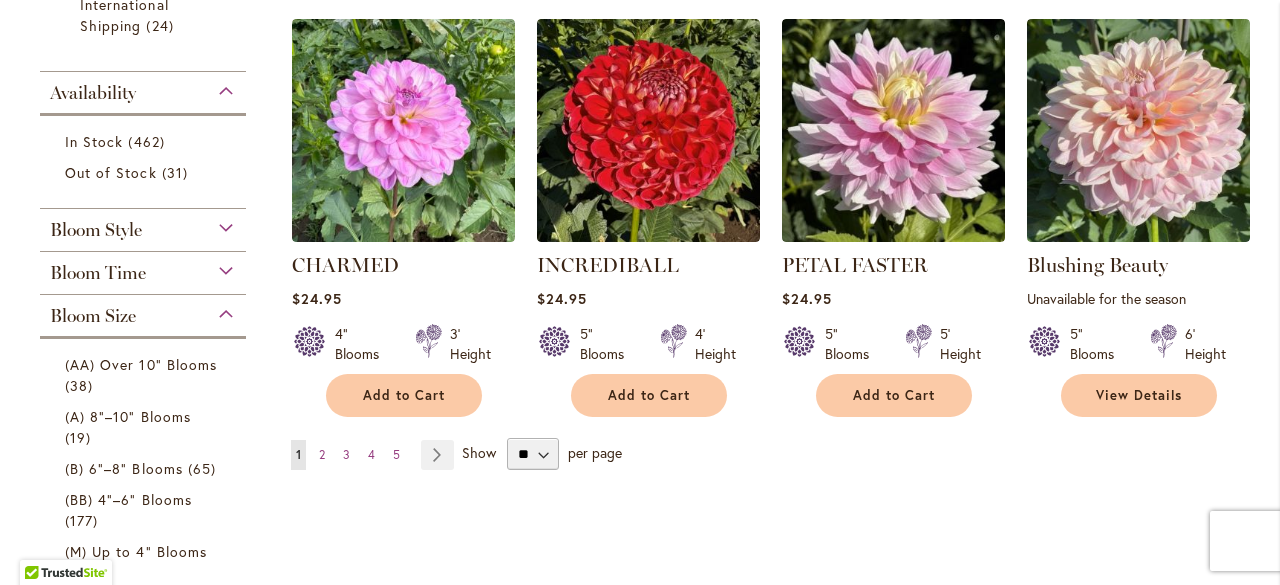 scroll, scrollTop: 1894, scrollLeft: 0, axis: vertical 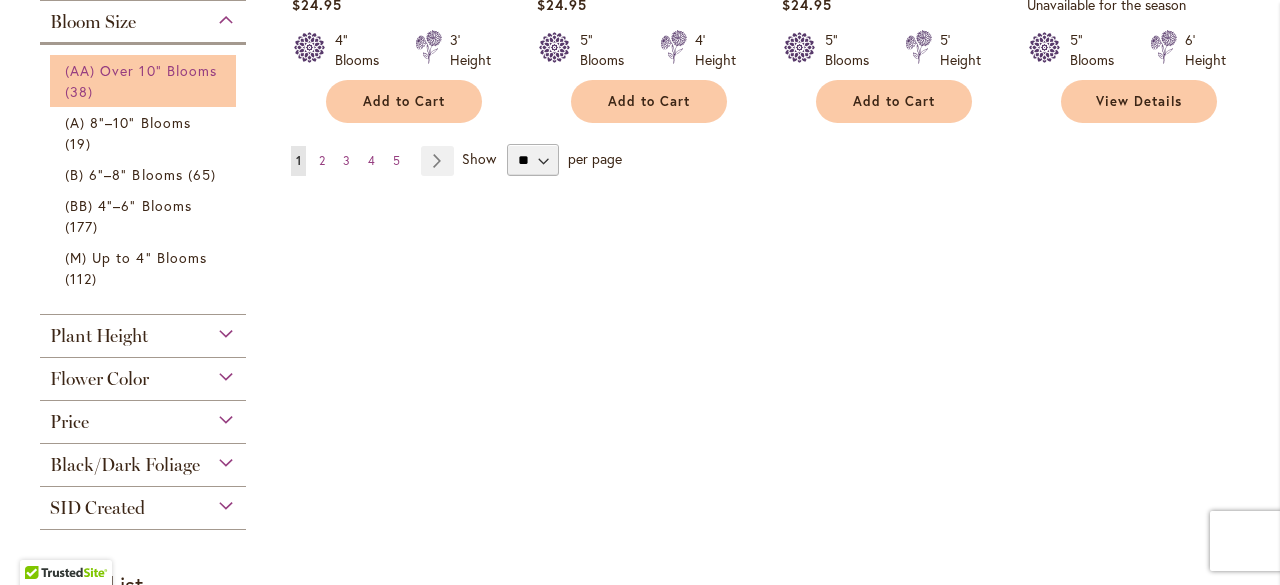 click on "(AA) Over 10" Blooms" at bounding box center (141, 70) 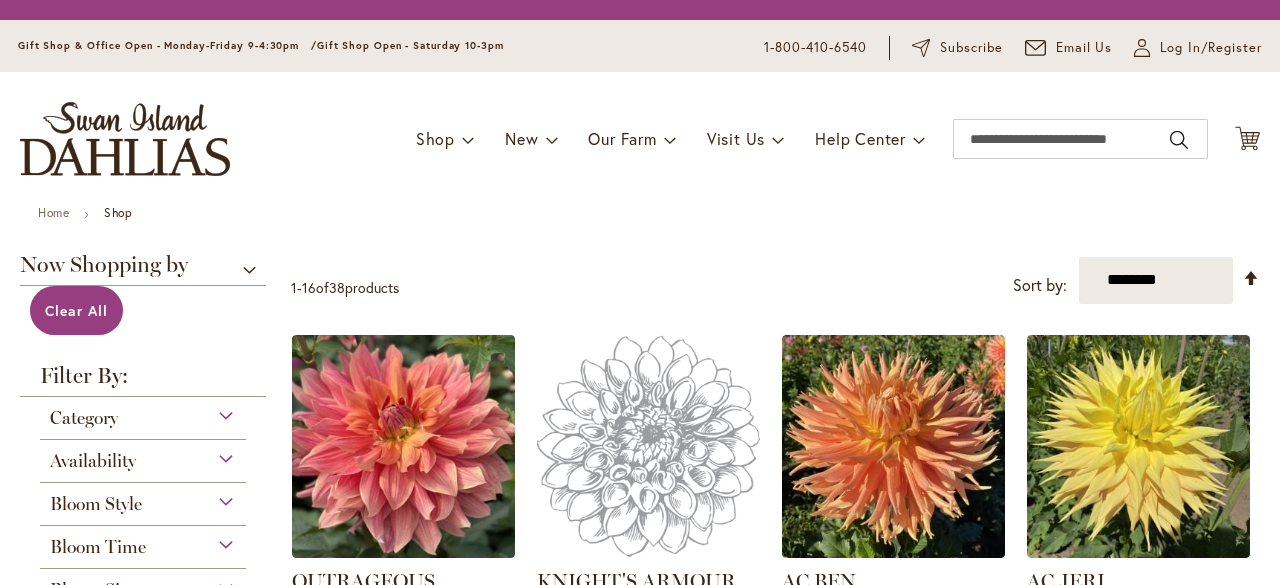 scroll, scrollTop: 0, scrollLeft: 0, axis: both 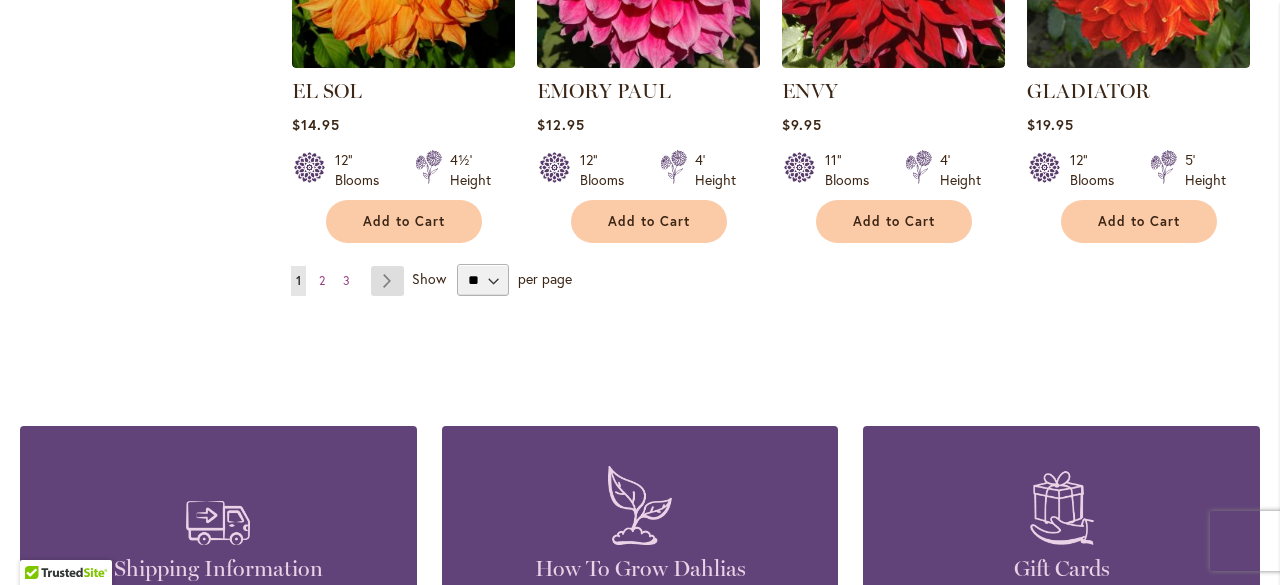click on "Page
Next" at bounding box center (387, 281) 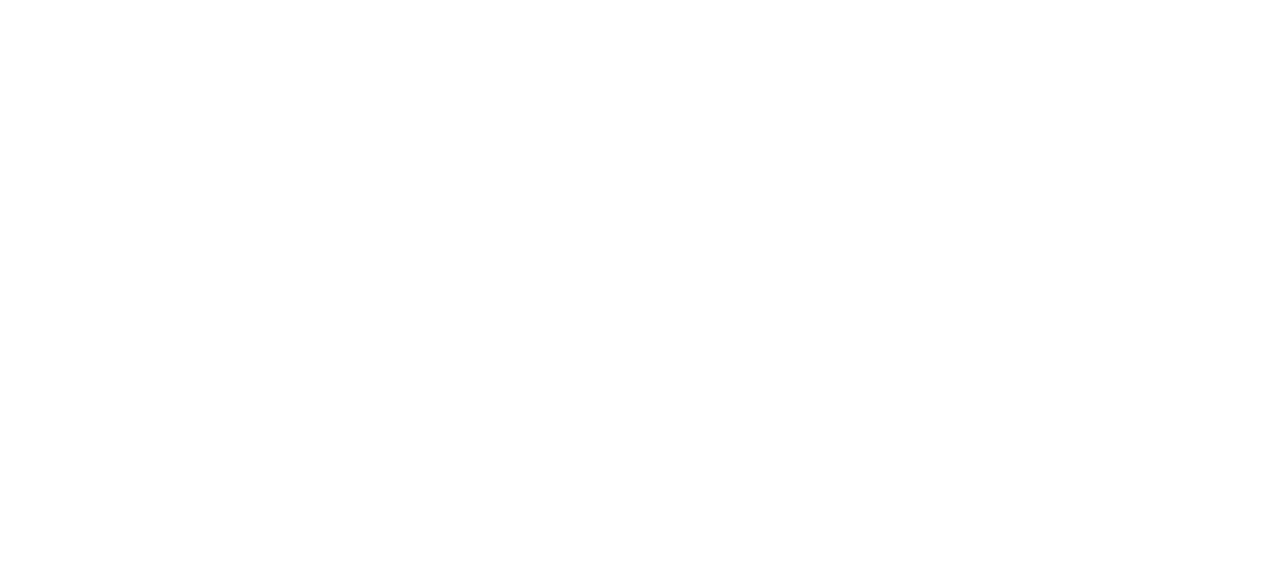 scroll, scrollTop: 0, scrollLeft: 0, axis: both 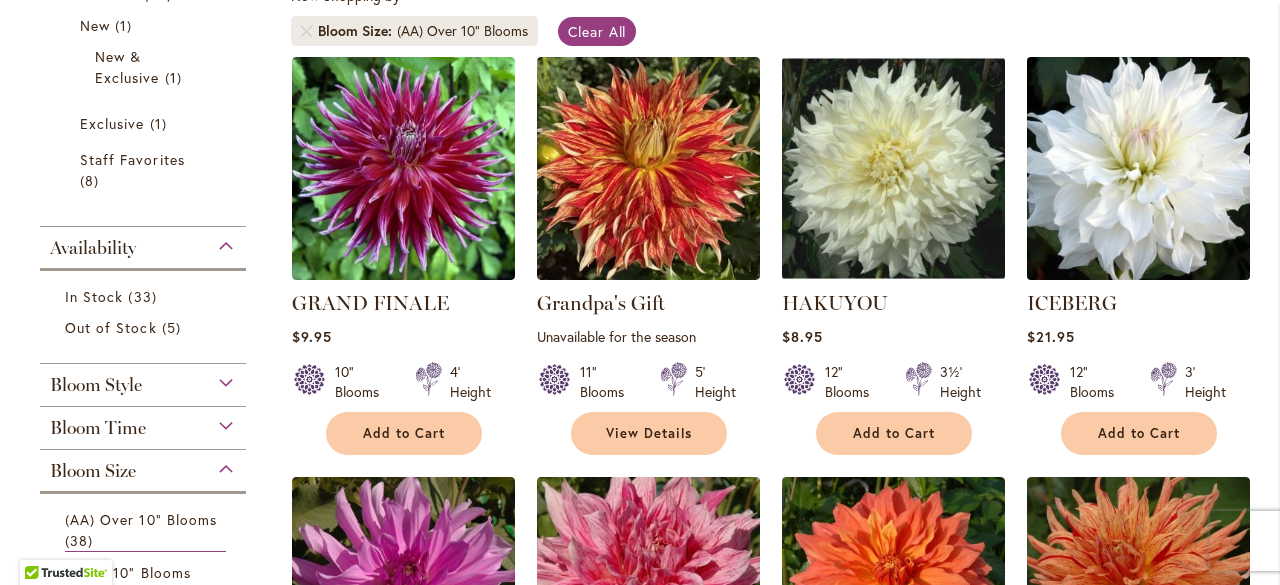 click at bounding box center [1138, 168] 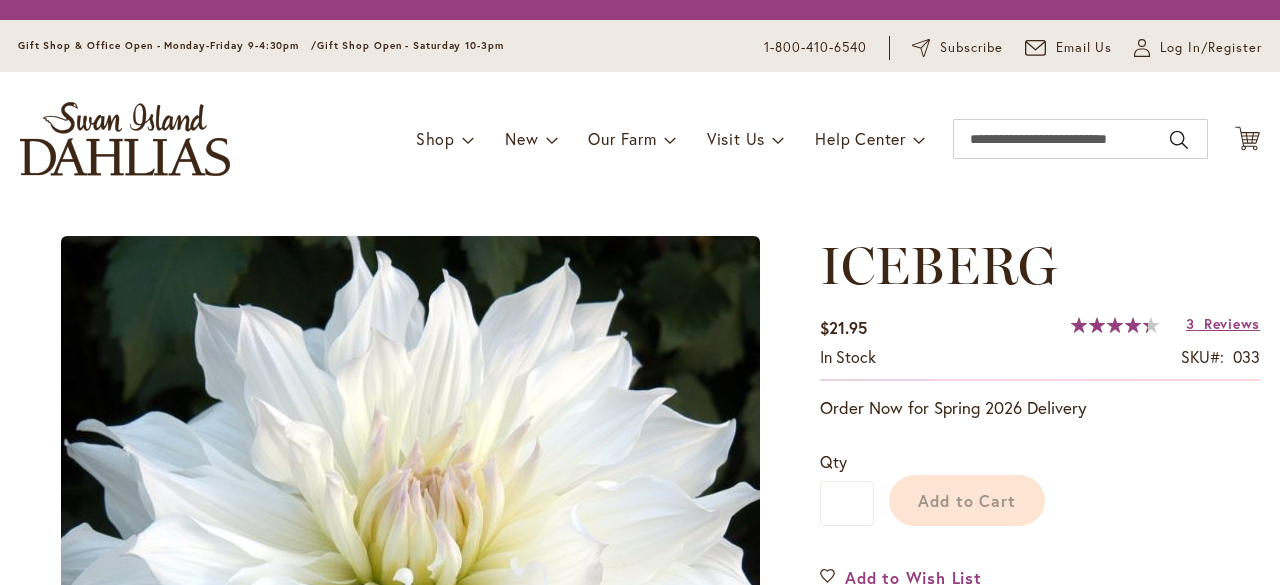 scroll, scrollTop: 0, scrollLeft: 0, axis: both 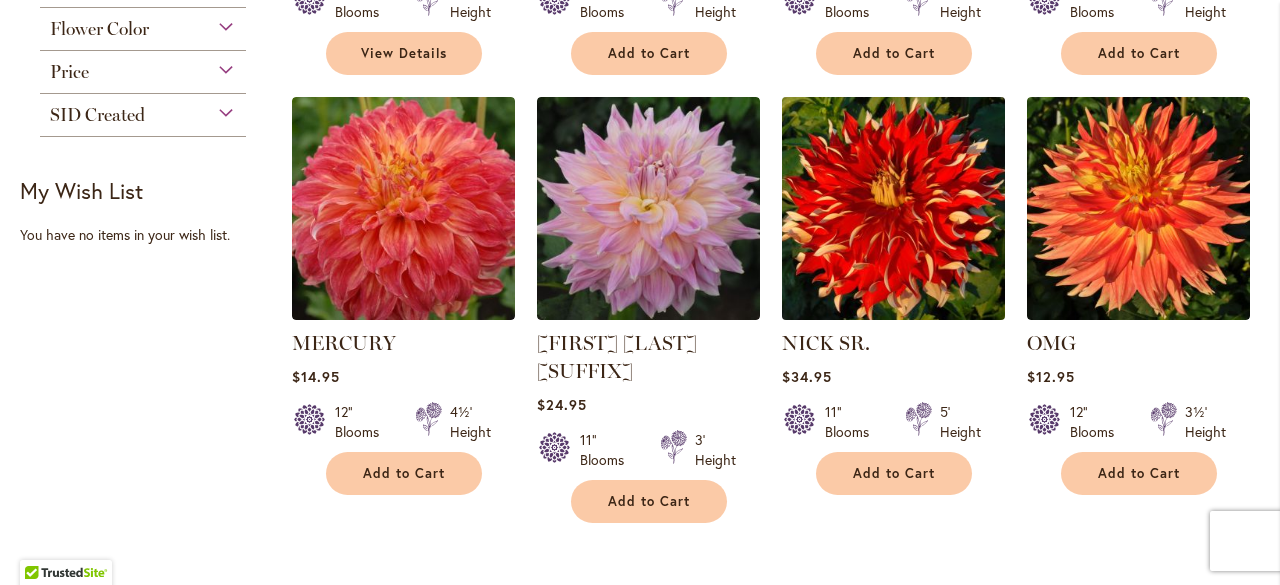 click at bounding box center (893, 208) 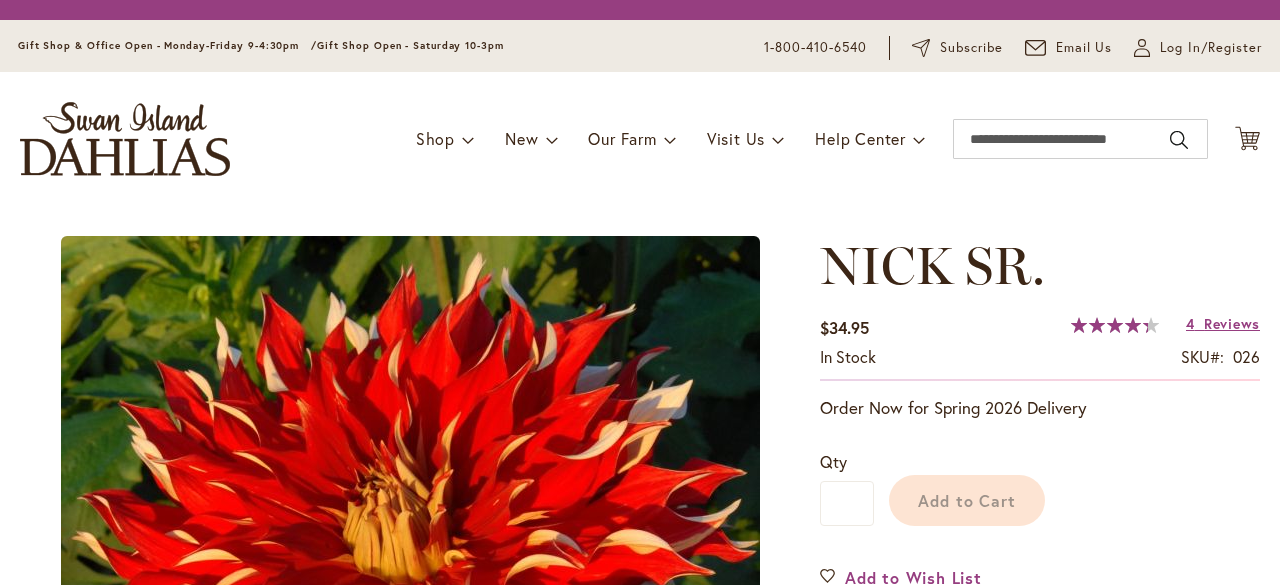 scroll, scrollTop: 0, scrollLeft: 0, axis: both 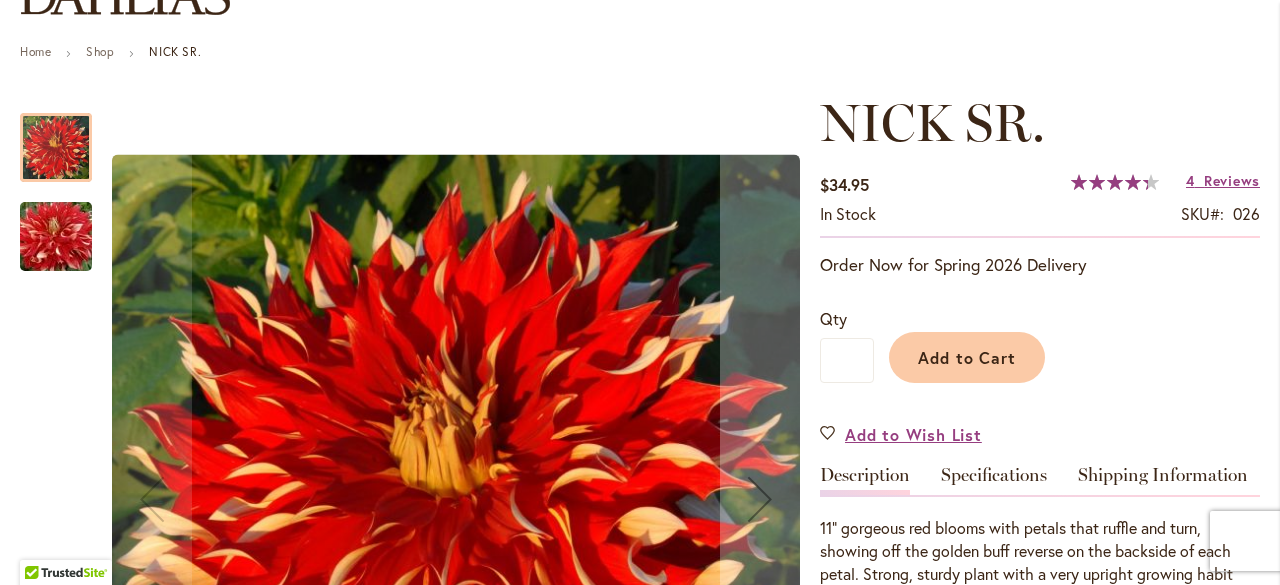 click at bounding box center (56, 237) 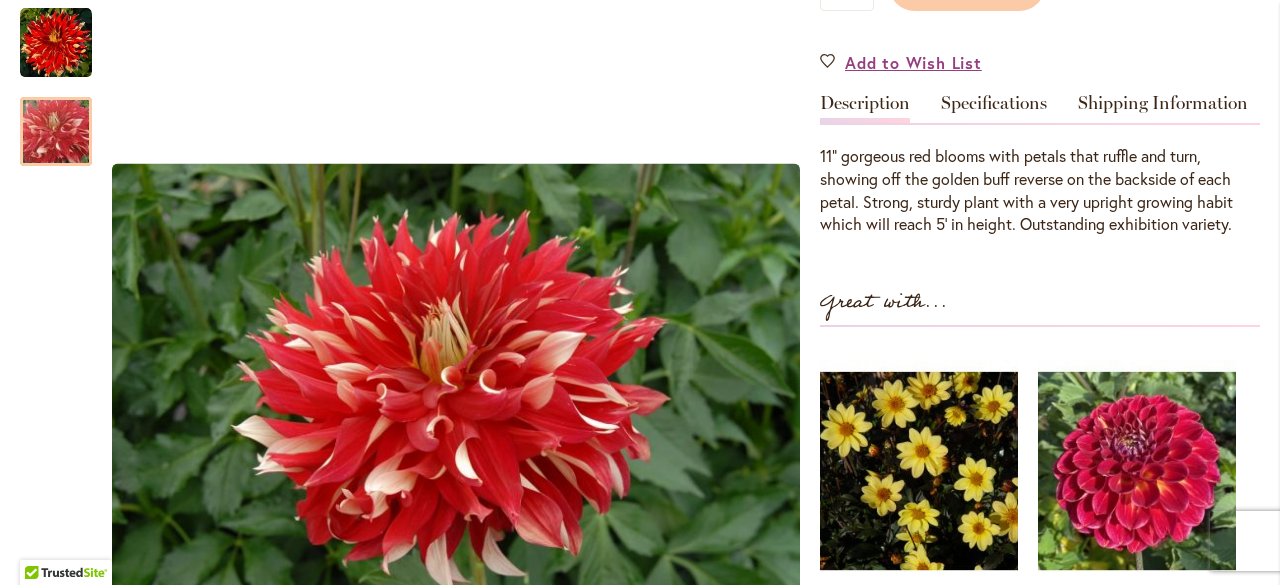 scroll, scrollTop: 600, scrollLeft: 0, axis: vertical 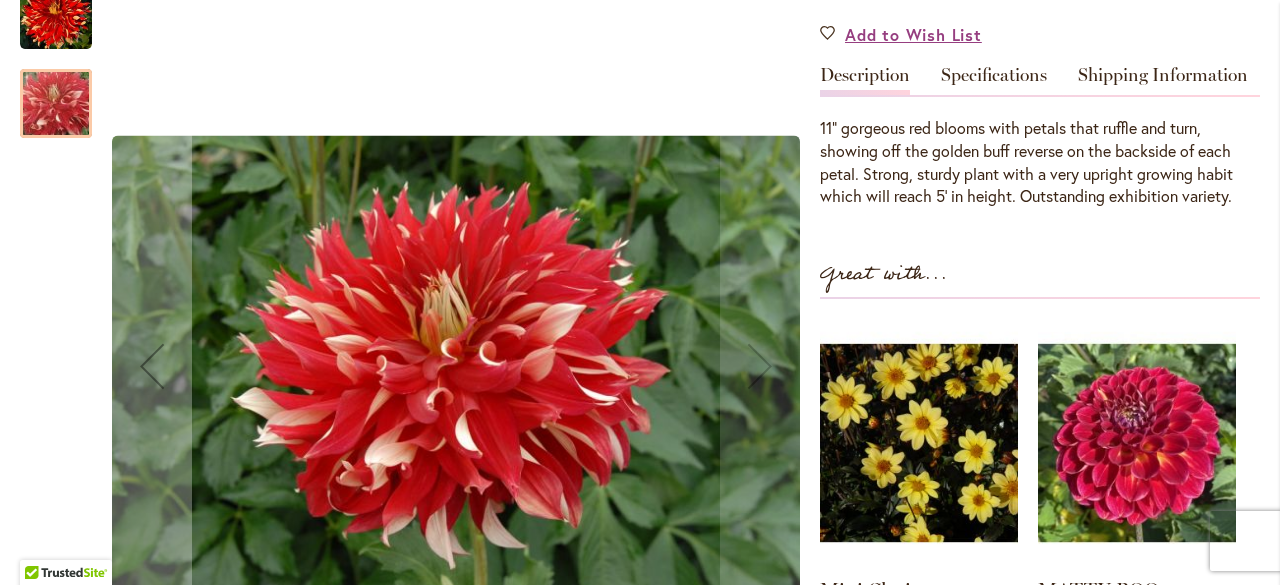 click at bounding box center (56, 103) 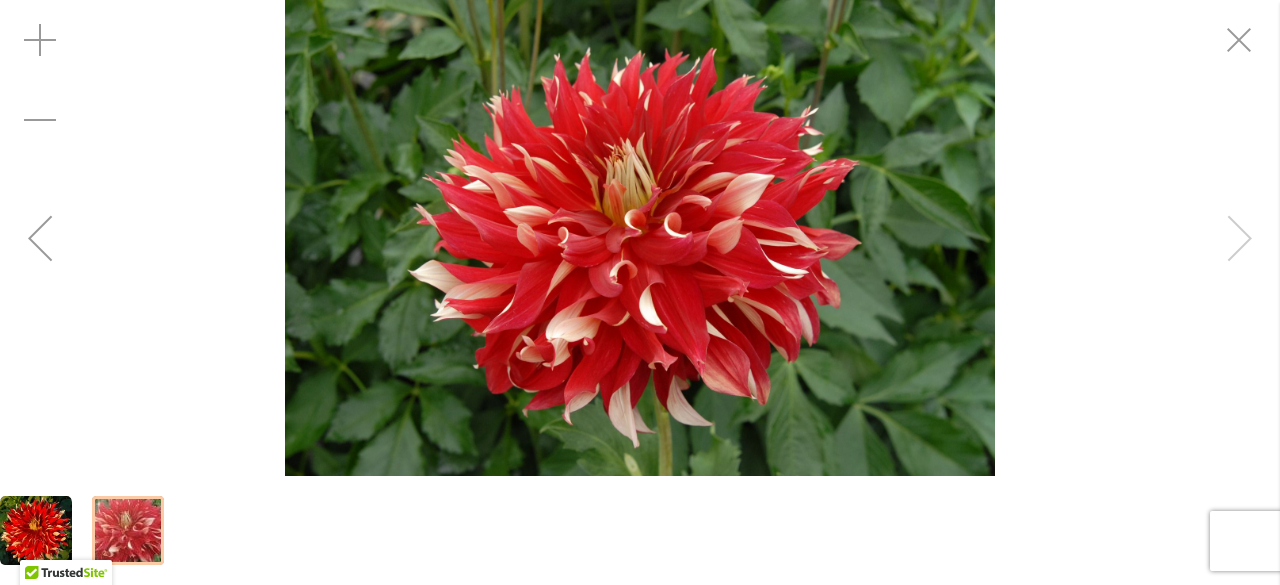 click at bounding box center (640, 238) 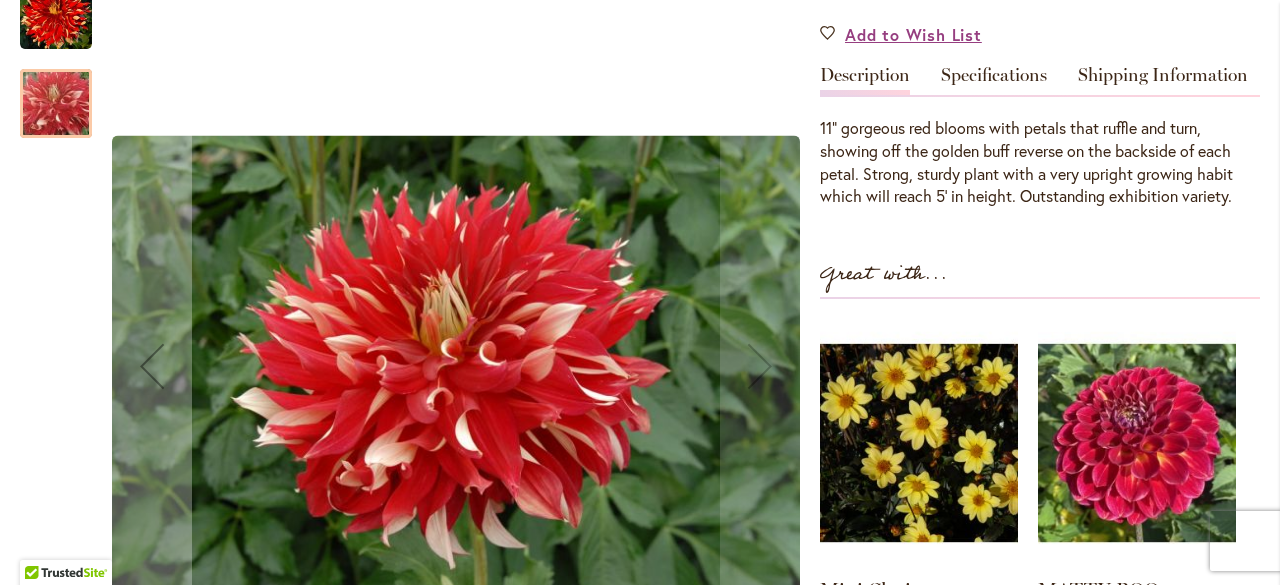 click at bounding box center [56, 103] 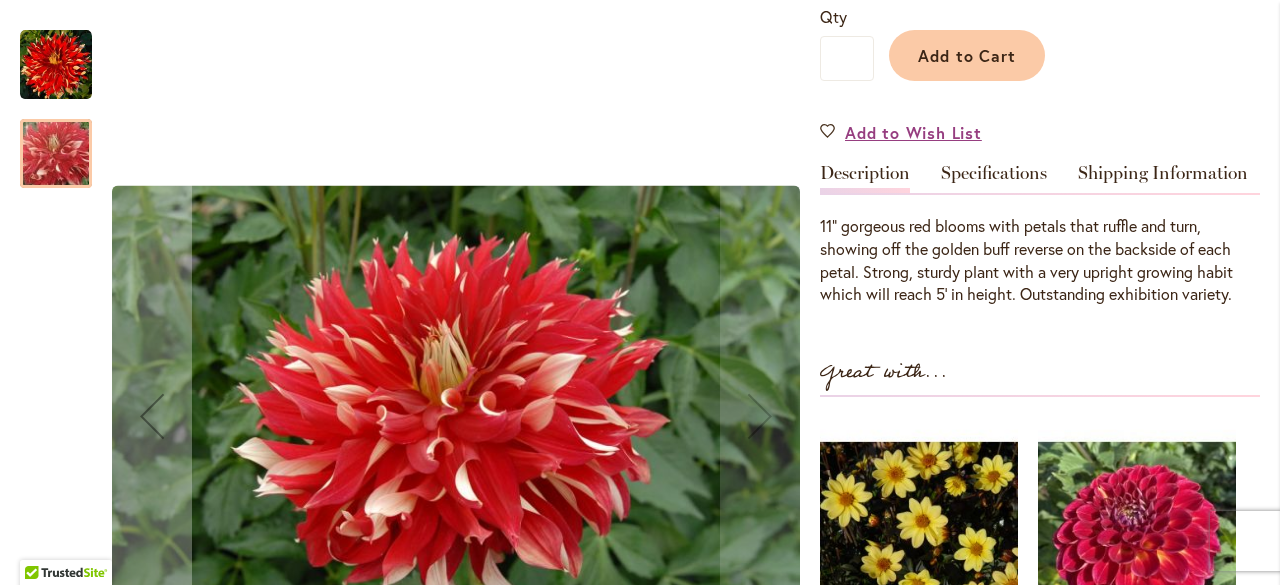 scroll, scrollTop: 500, scrollLeft: 0, axis: vertical 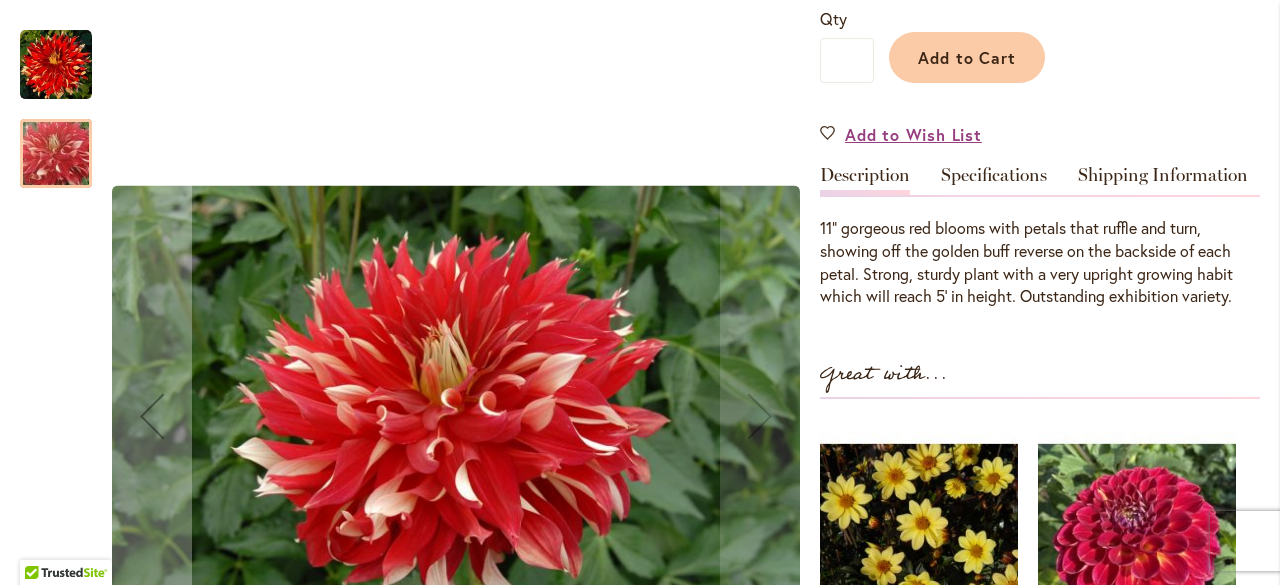 click at bounding box center (56, 65) 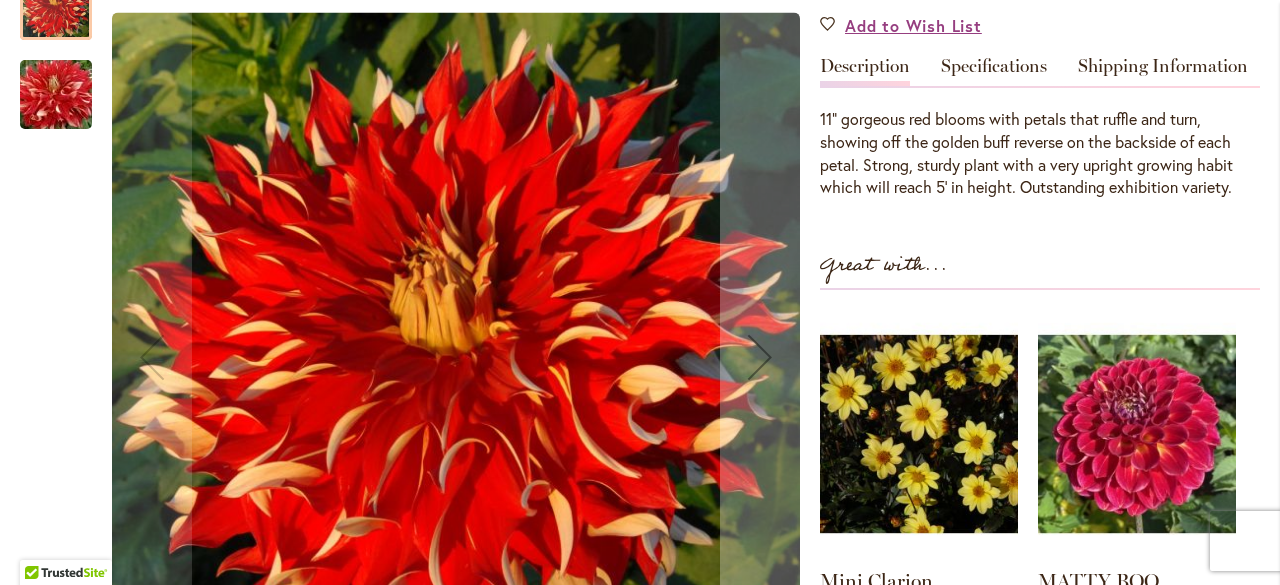 scroll, scrollTop: 600, scrollLeft: 0, axis: vertical 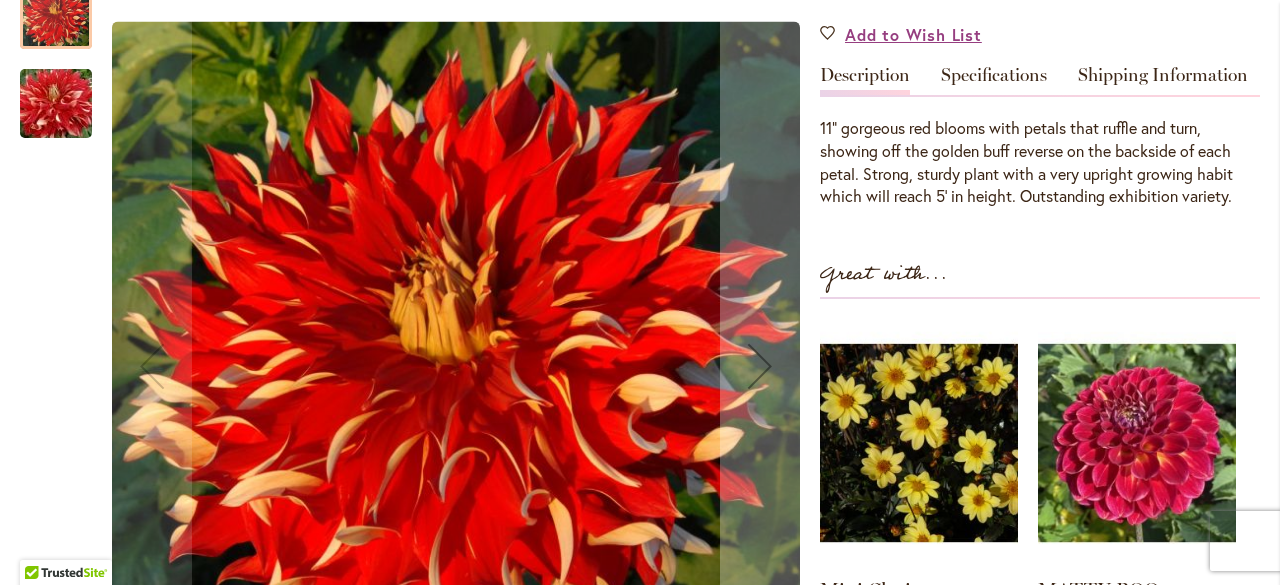 click at bounding box center [56, 103] 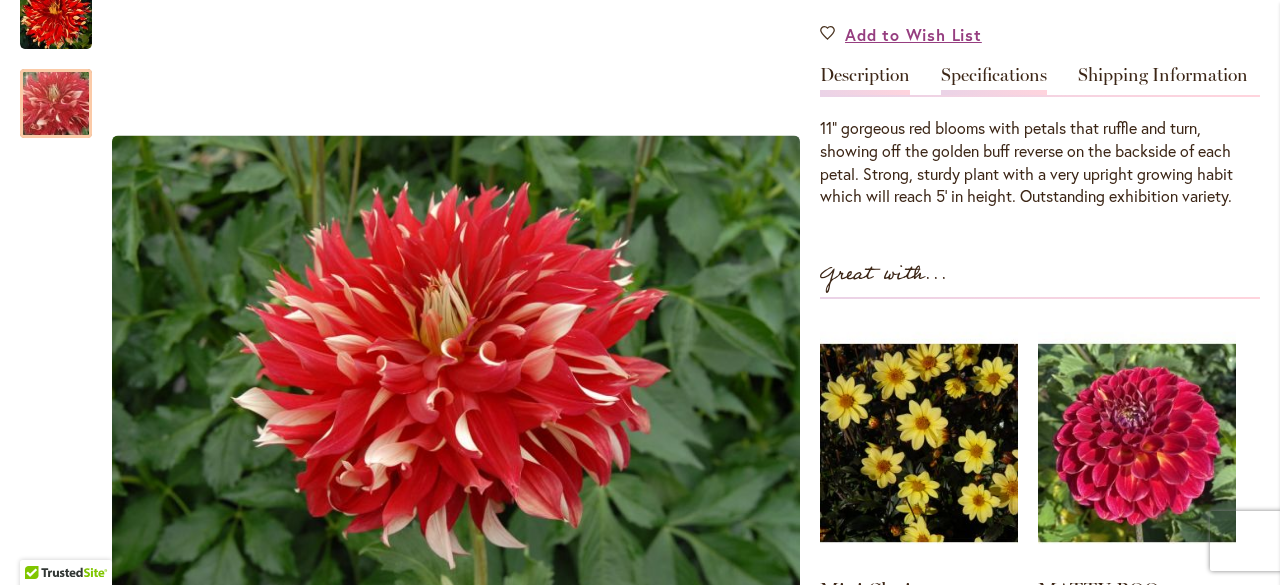 click on "Specifications" at bounding box center (994, 80) 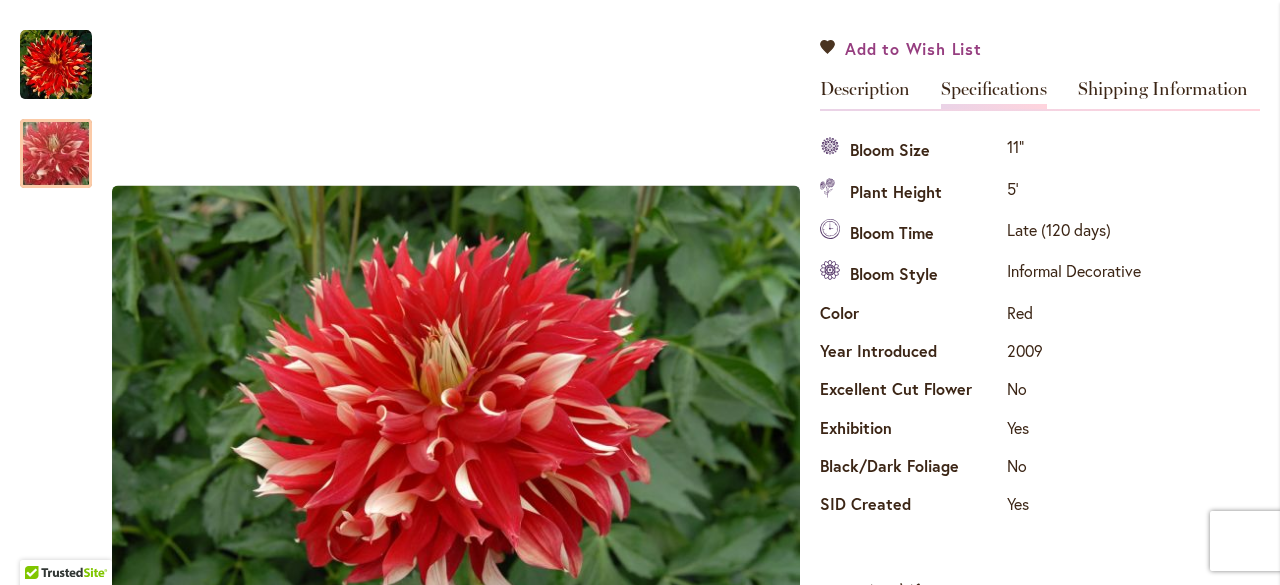 scroll, scrollTop: 500, scrollLeft: 0, axis: vertical 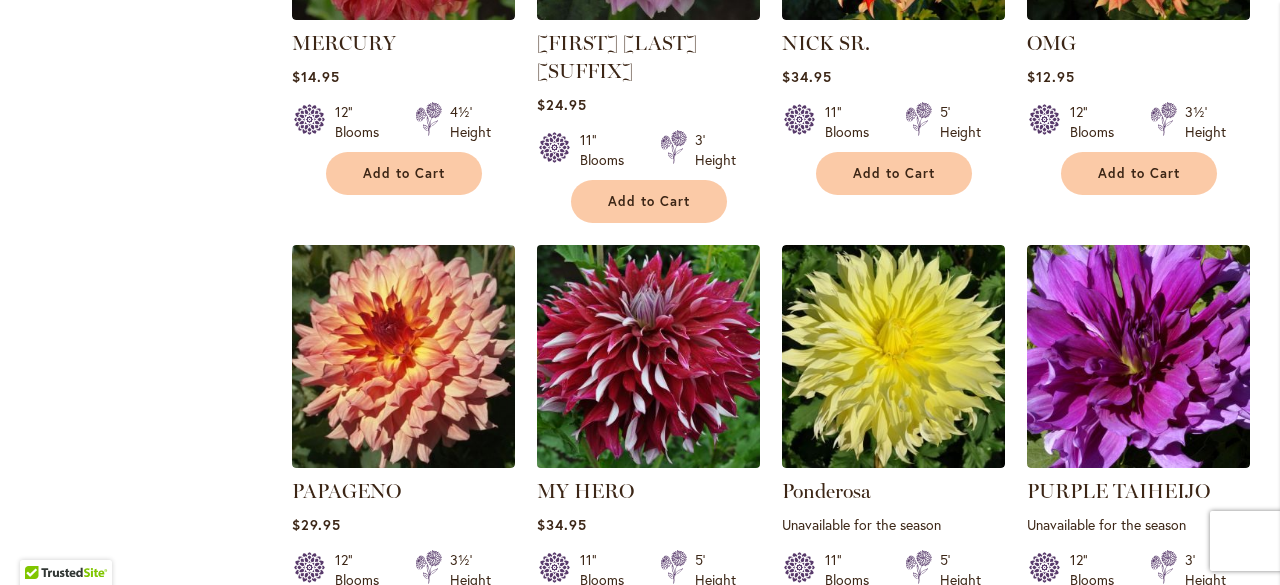 click at bounding box center (648, 356) 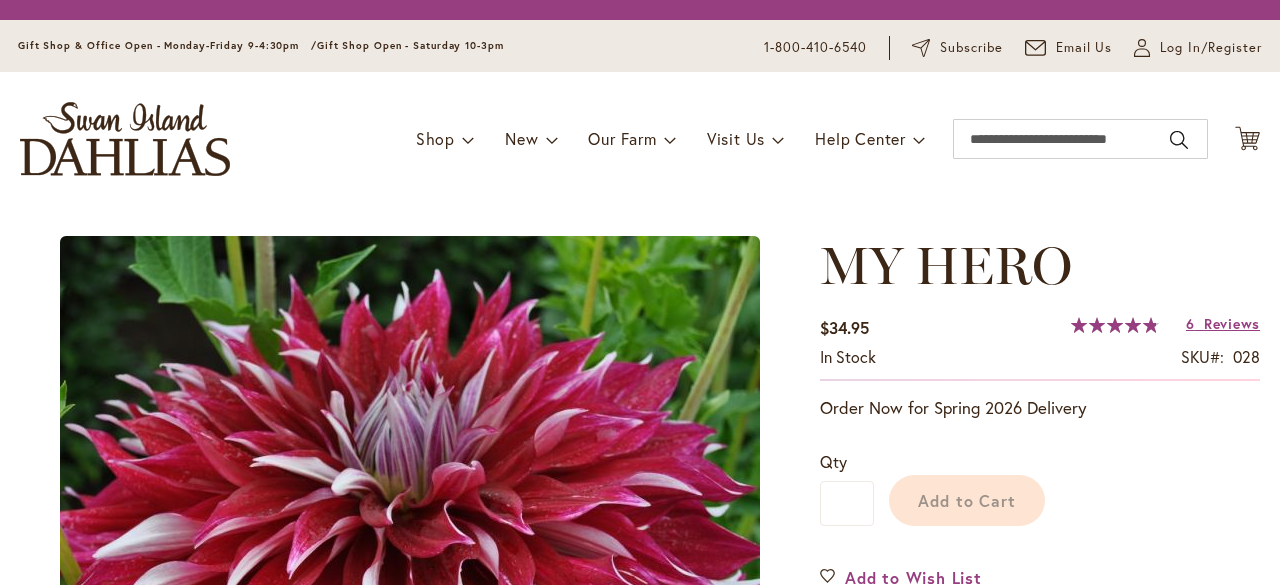 scroll, scrollTop: 0, scrollLeft: 0, axis: both 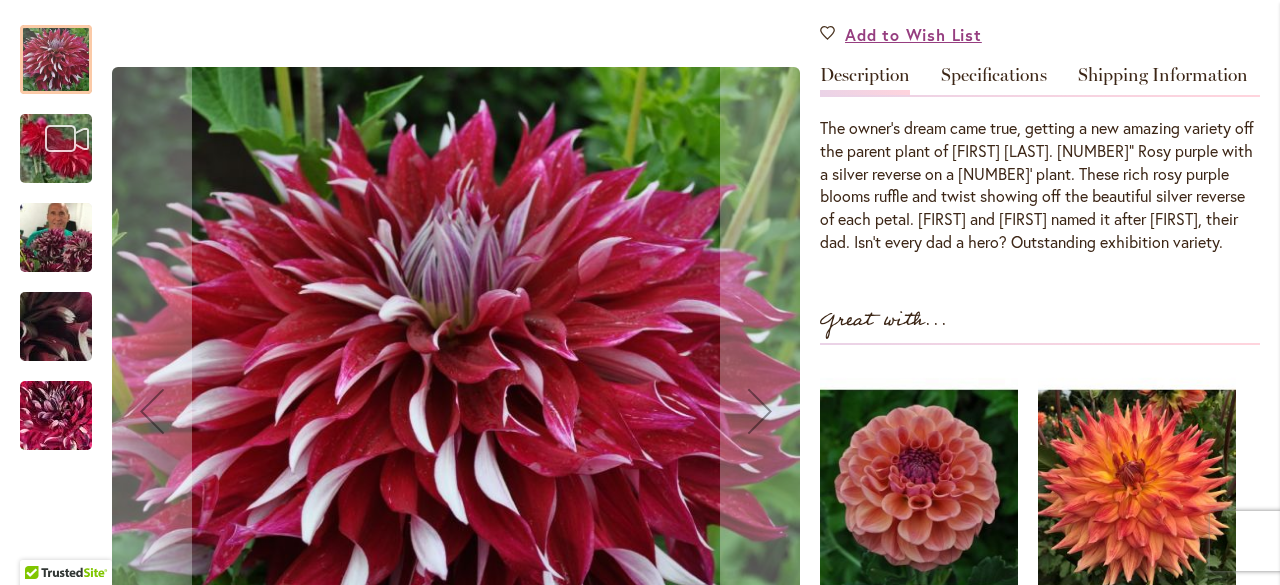click at bounding box center [56, 238] 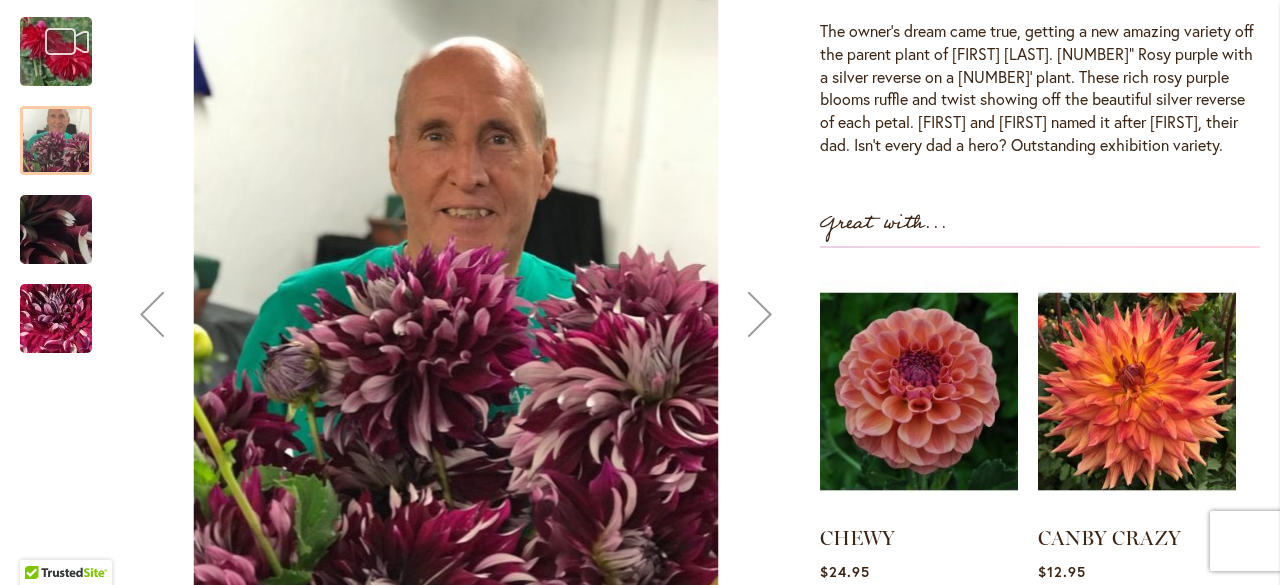 scroll, scrollTop: 600, scrollLeft: 0, axis: vertical 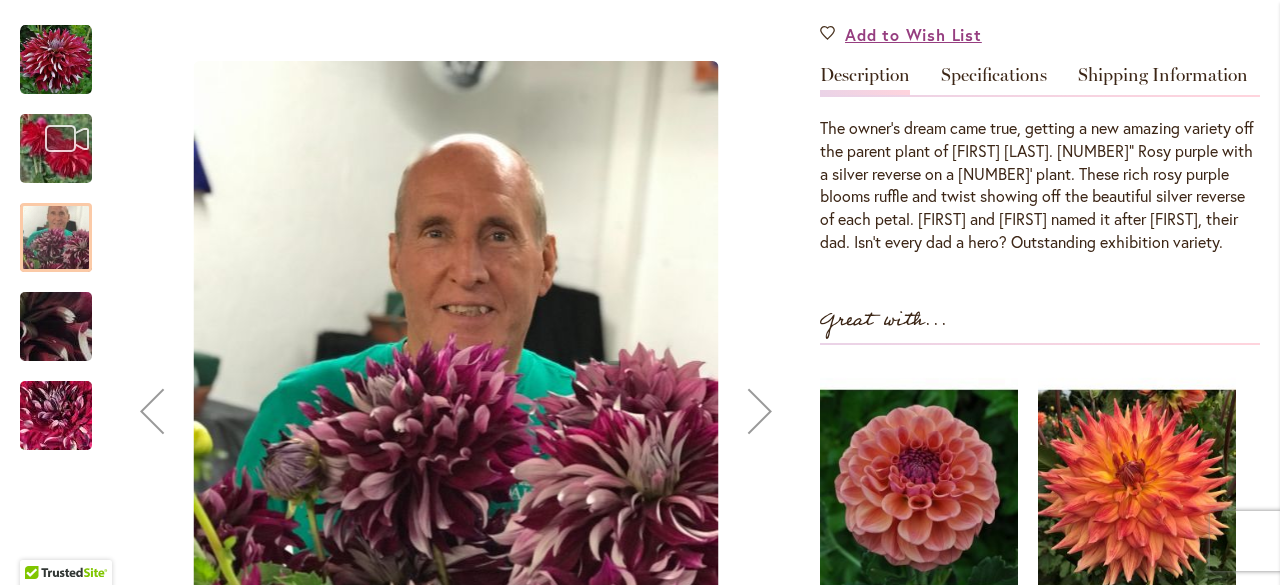 click at bounding box center (56, 327) 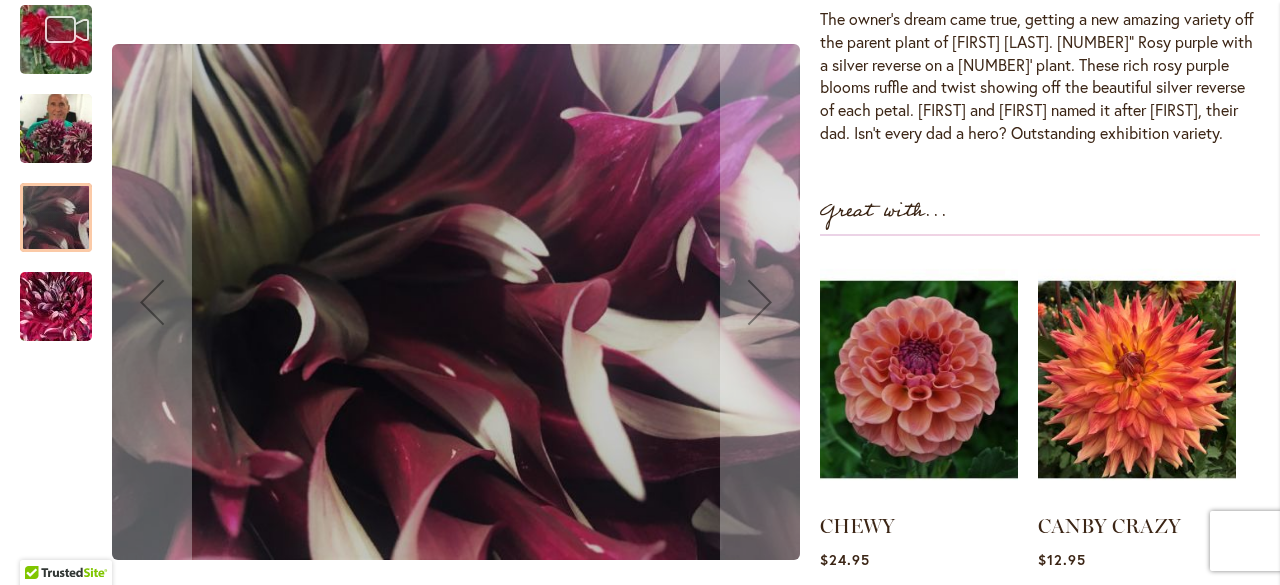 scroll, scrollTop: 800, scrollLeft: 0, axis: vertical 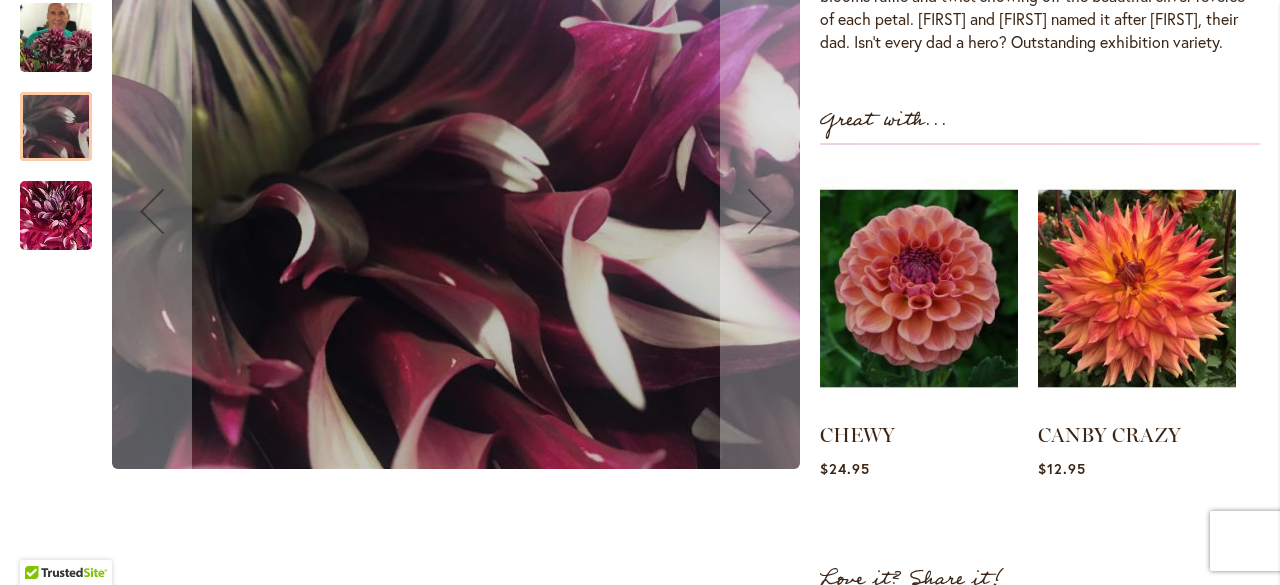 click at bounding box center [56, 216] 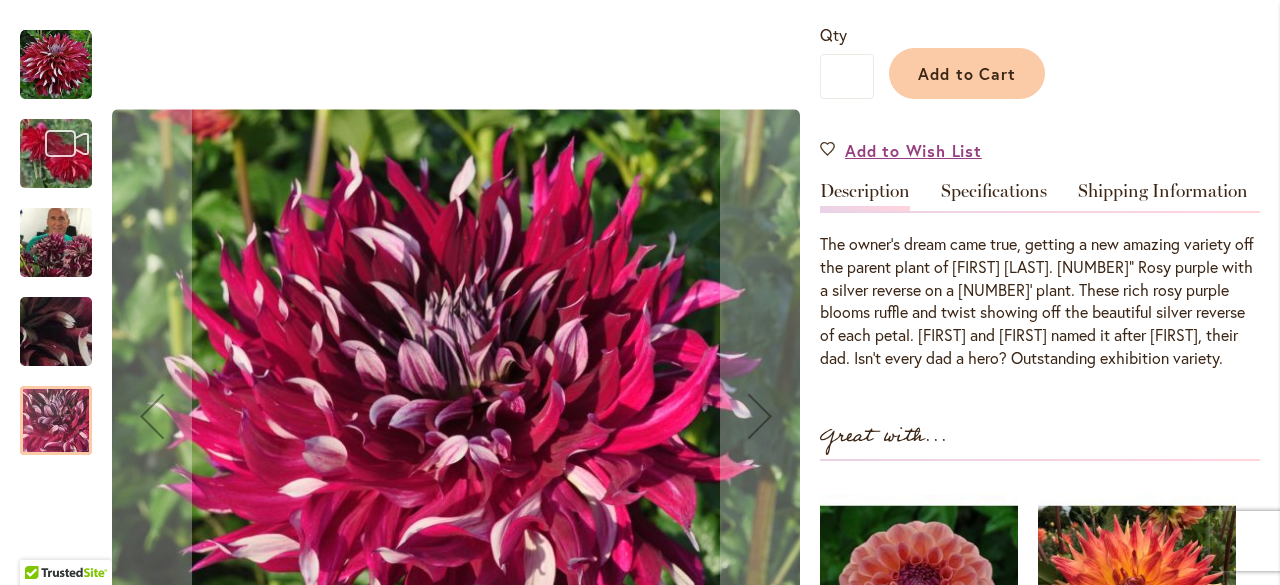 scroll, scrollTop: 400, scrollLeft: 0, axis: vertical 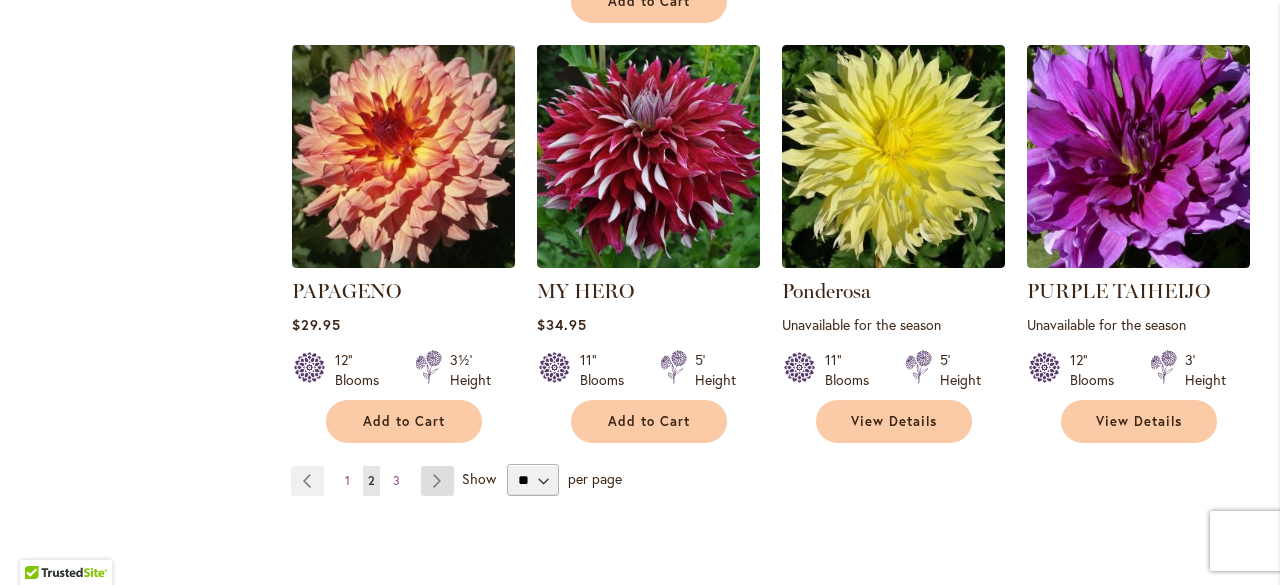 click on "Page
Next" at bounding box center [437, 481] 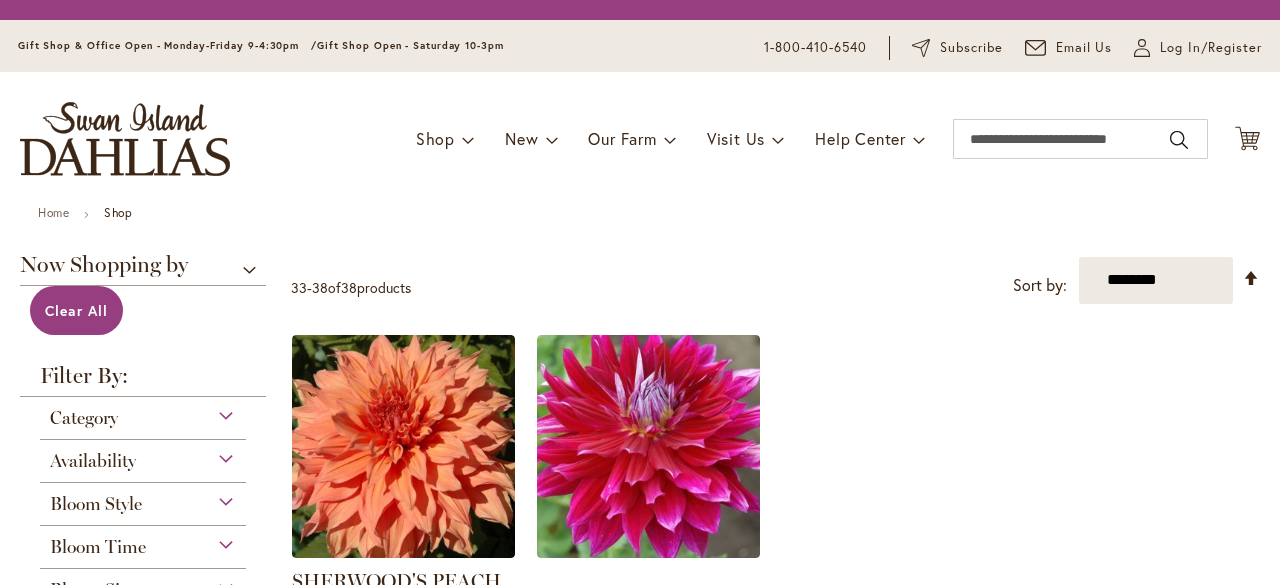 scroll, scrollTop: 0, scrollLeft: 0, axis: both 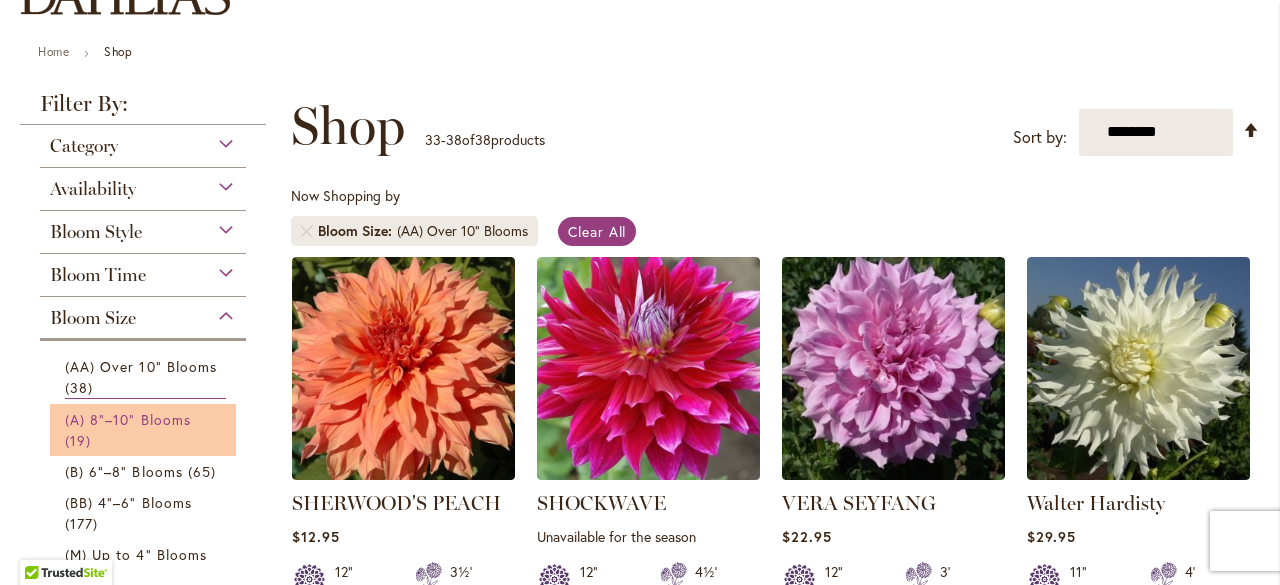 click on "(A) 8"–10" Blooms" at bounding box center [128, 419] 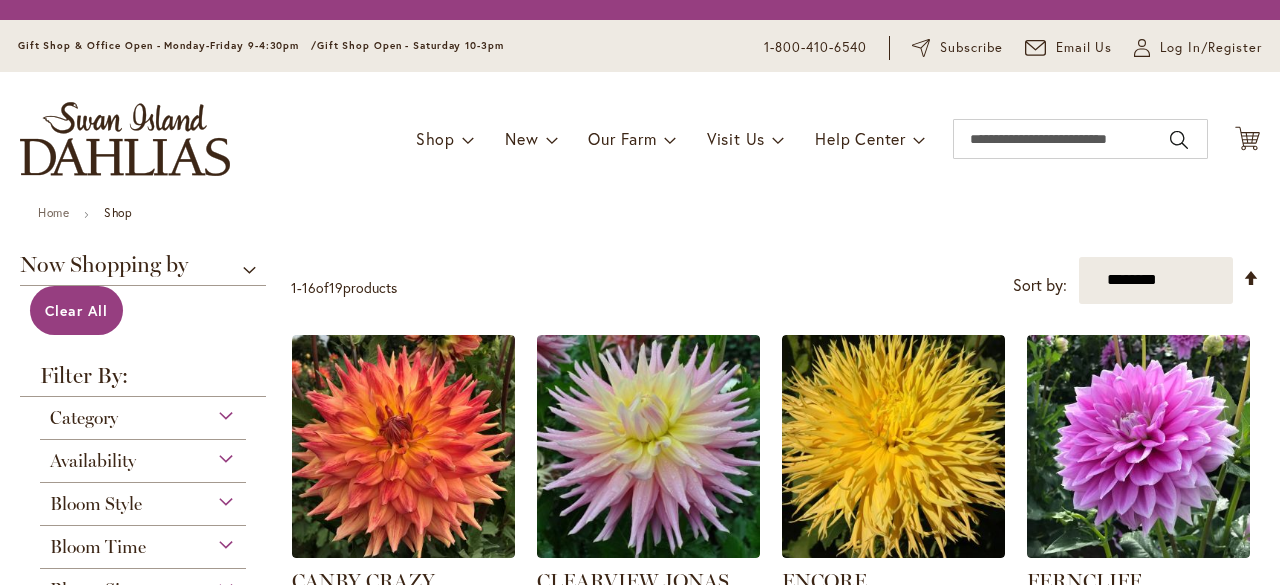 scroll, scrollTop: 0, scrollLeft: 0, axis: both 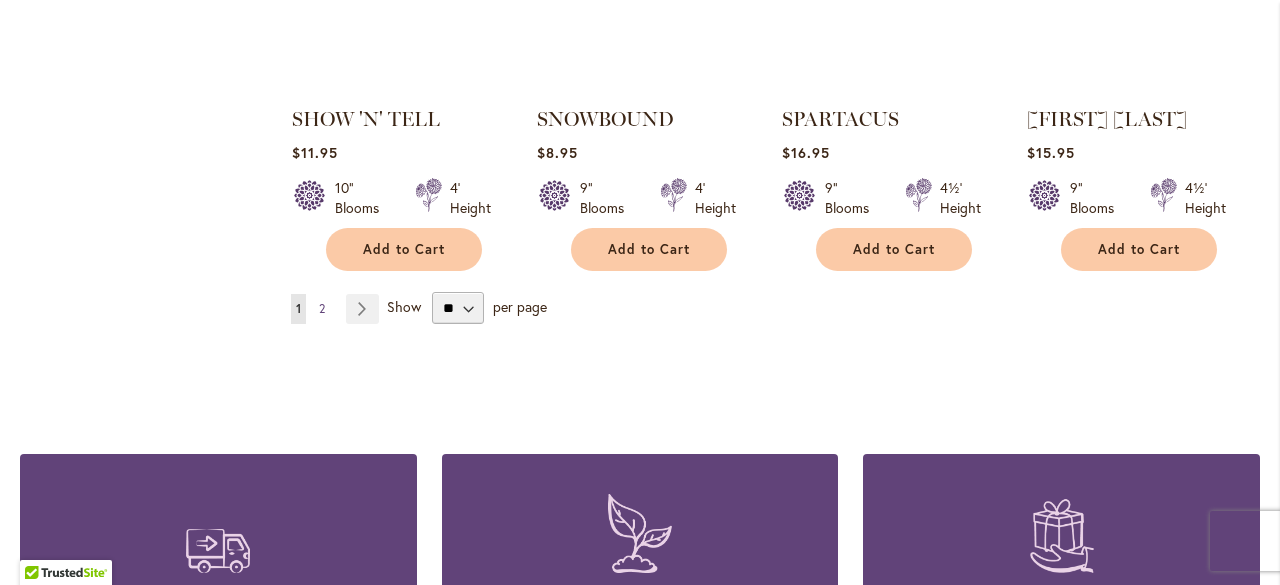 click on "2" at bounding box center [322, 308] 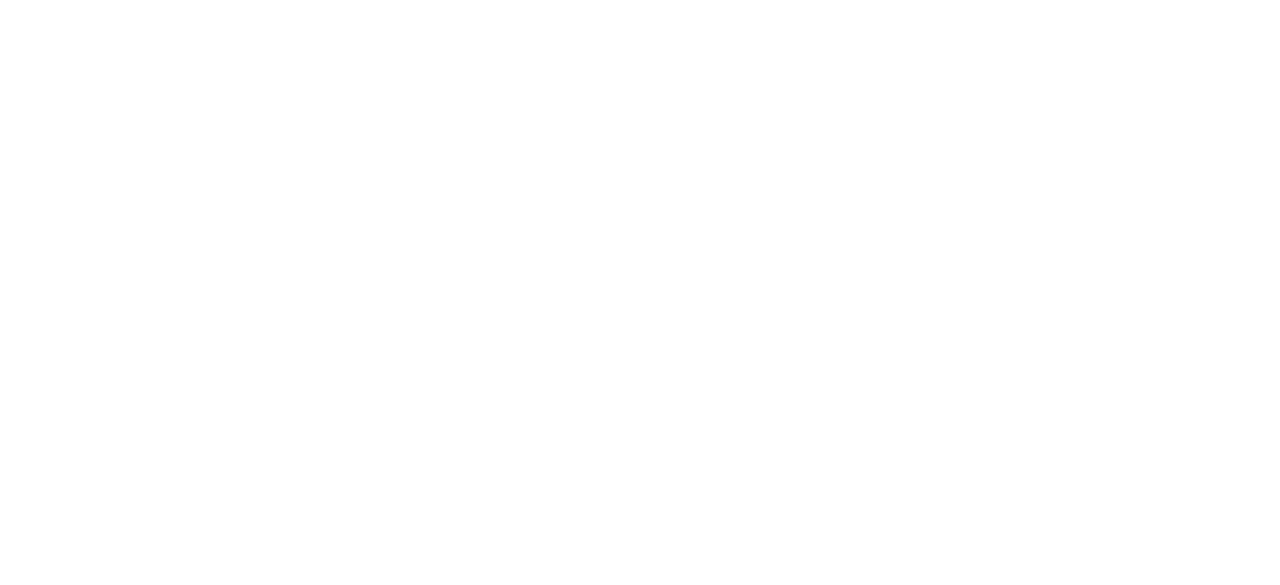 scroll, scrollTop: 0, scrollLeft: 0, axis: both 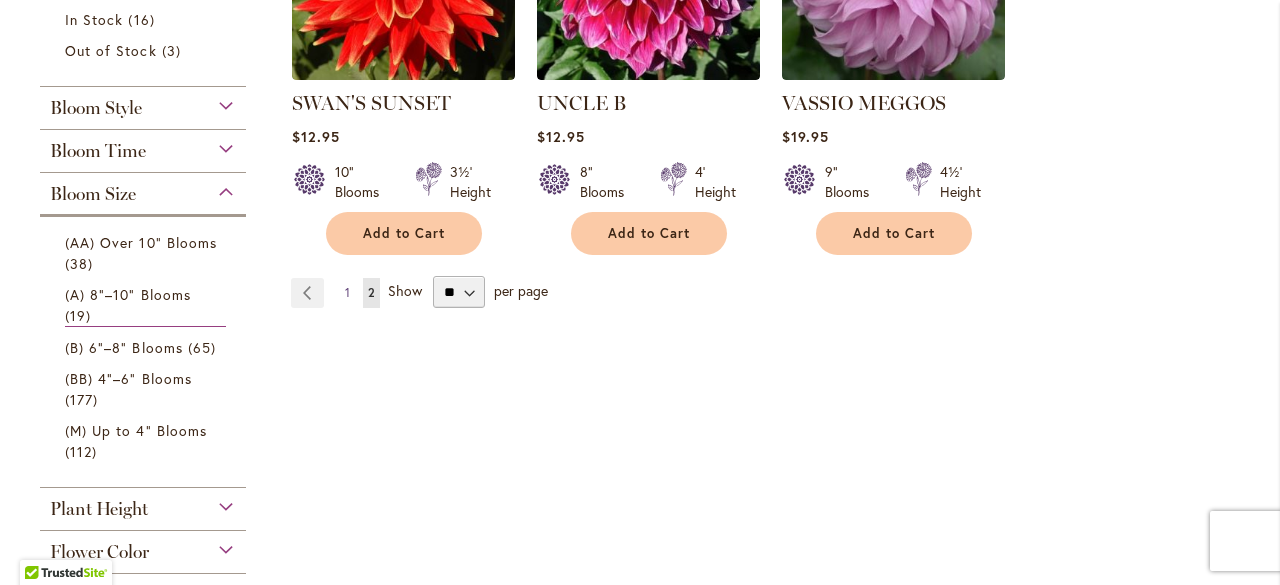 click on "Page
1" at bounding box center (347, 293) 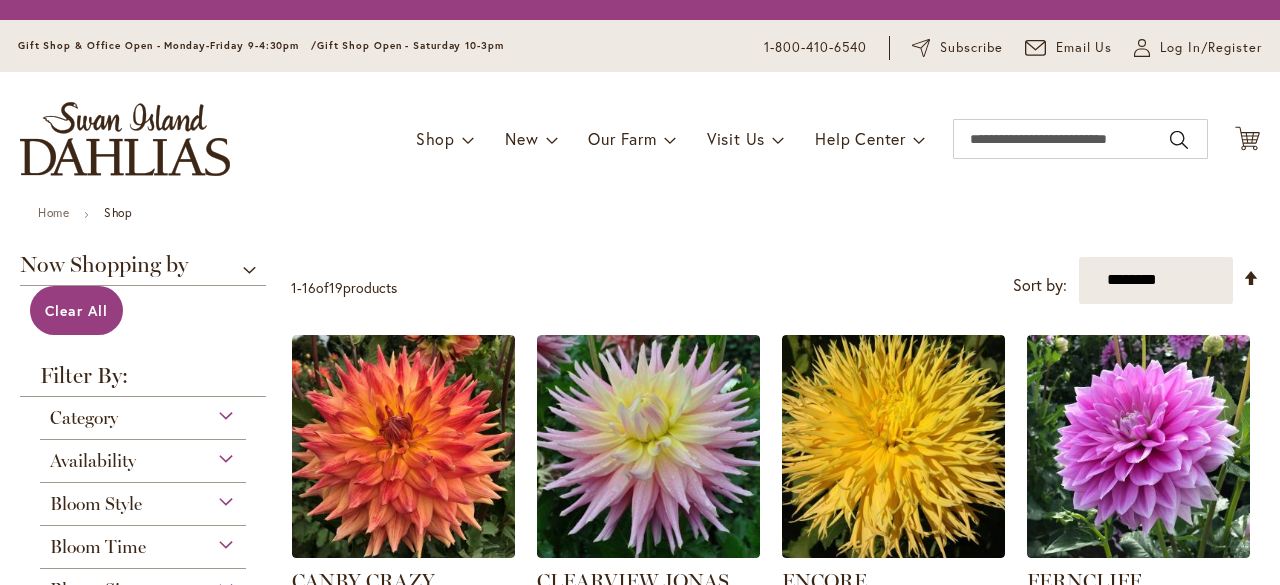 scroll, scrollTop: 0, scrollLeft: 0, axis: both 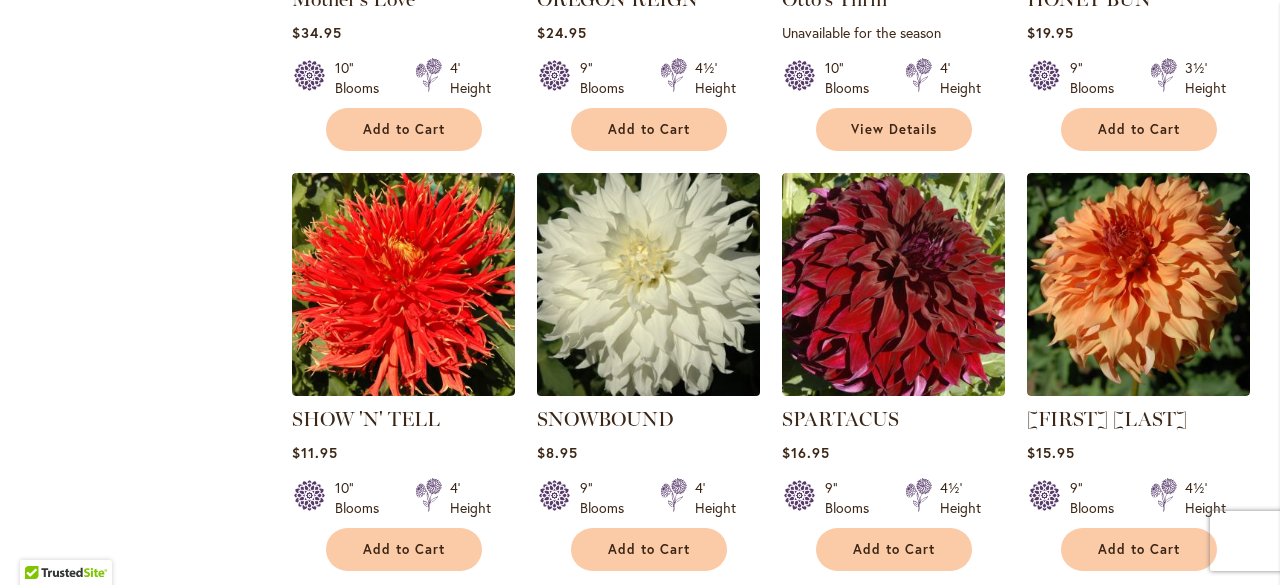 click at bounding box center [648, 284] 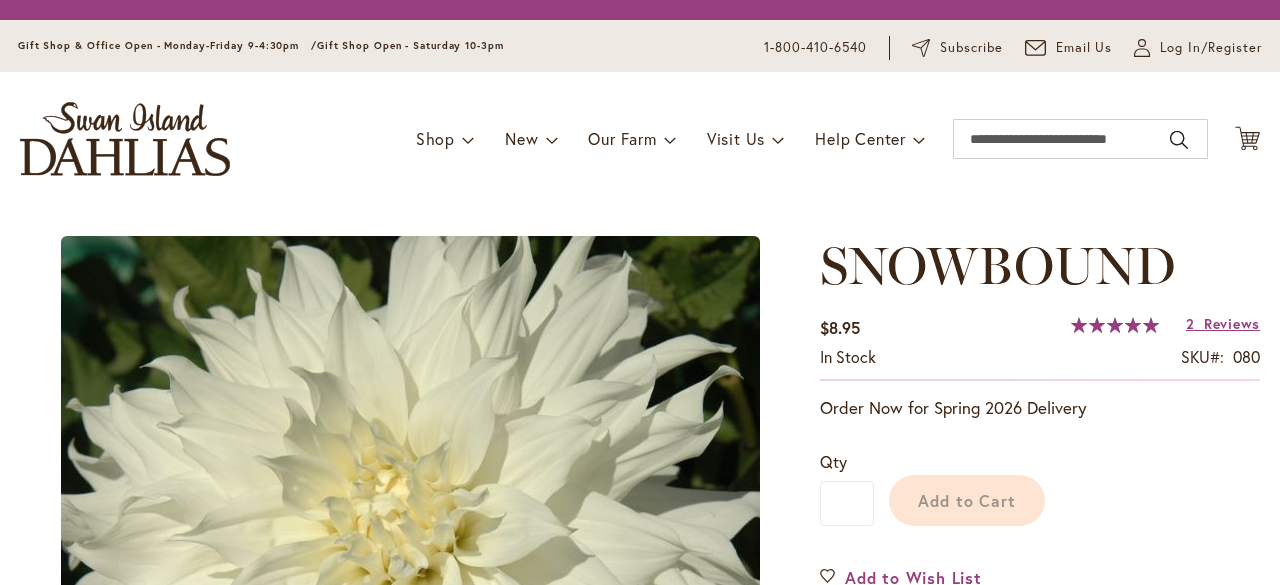 scroll, scrollTop: 0, scrollLeft: 0, axis: both 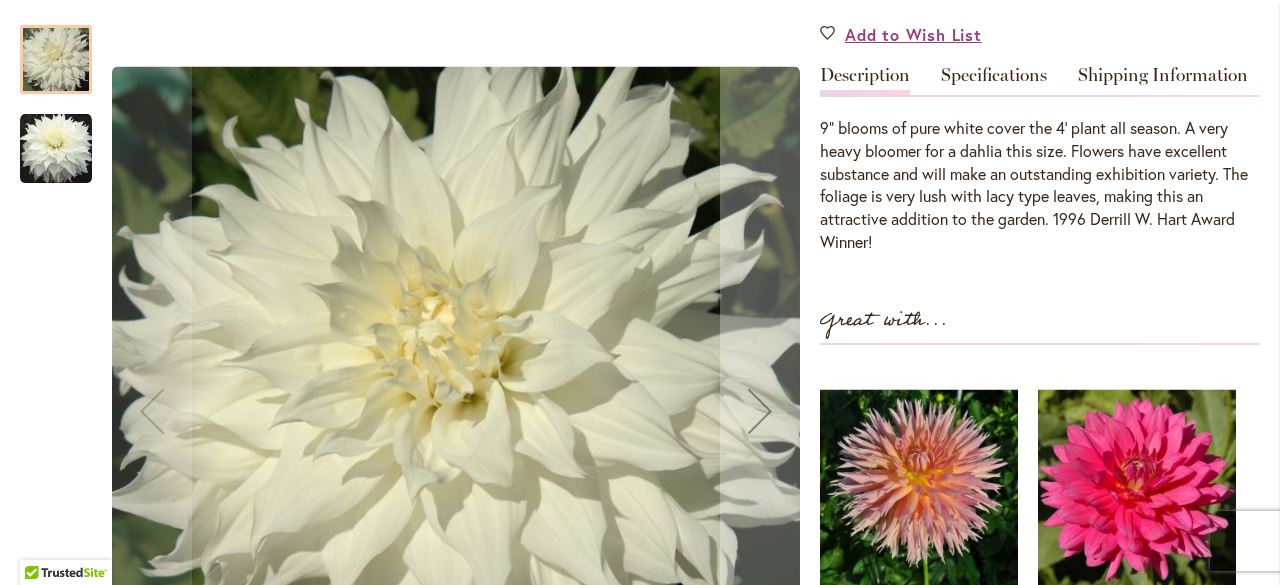 click at bounding box center (56, 149) 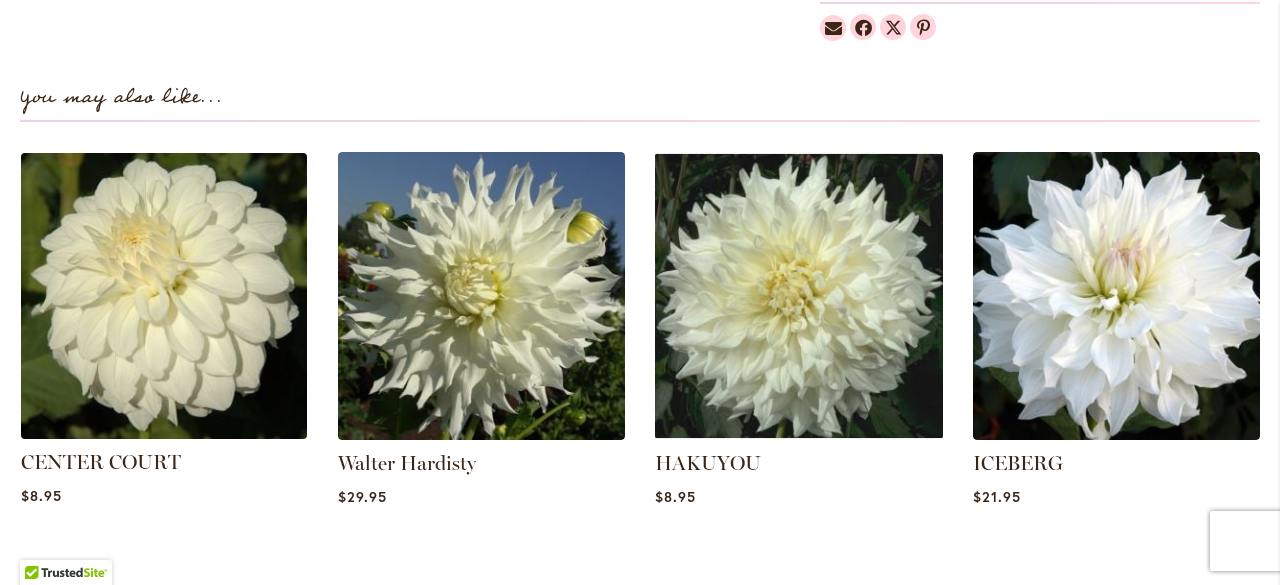 scroll, scrollTop: 1500, scrollLeft: 0, axis: vertical 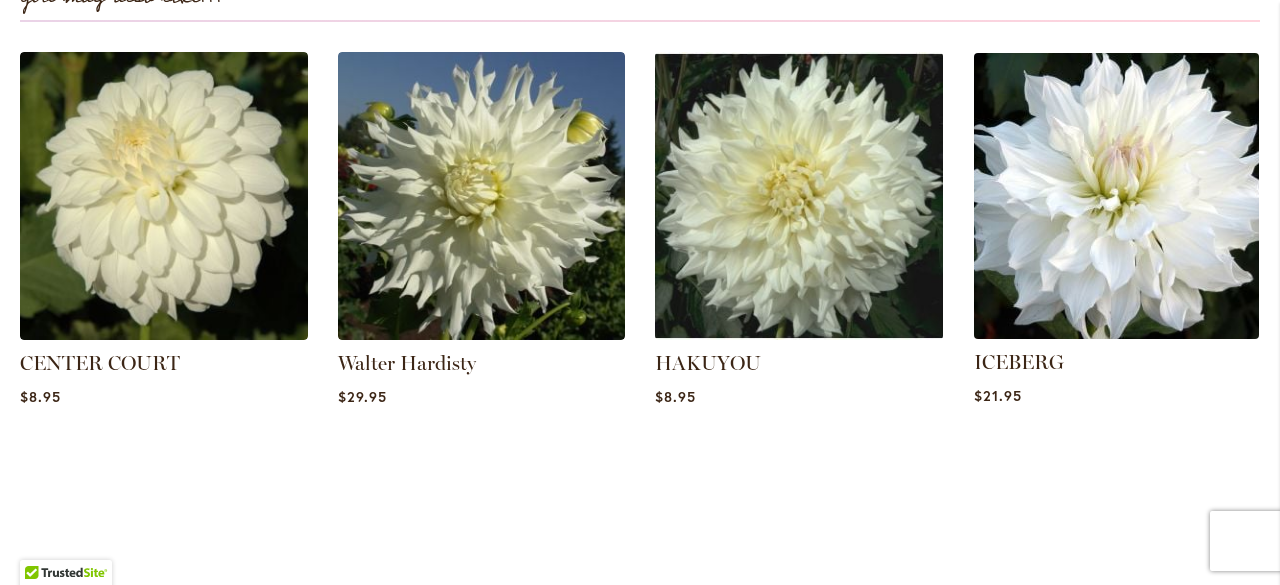 click at bounding box center (1116, 196) 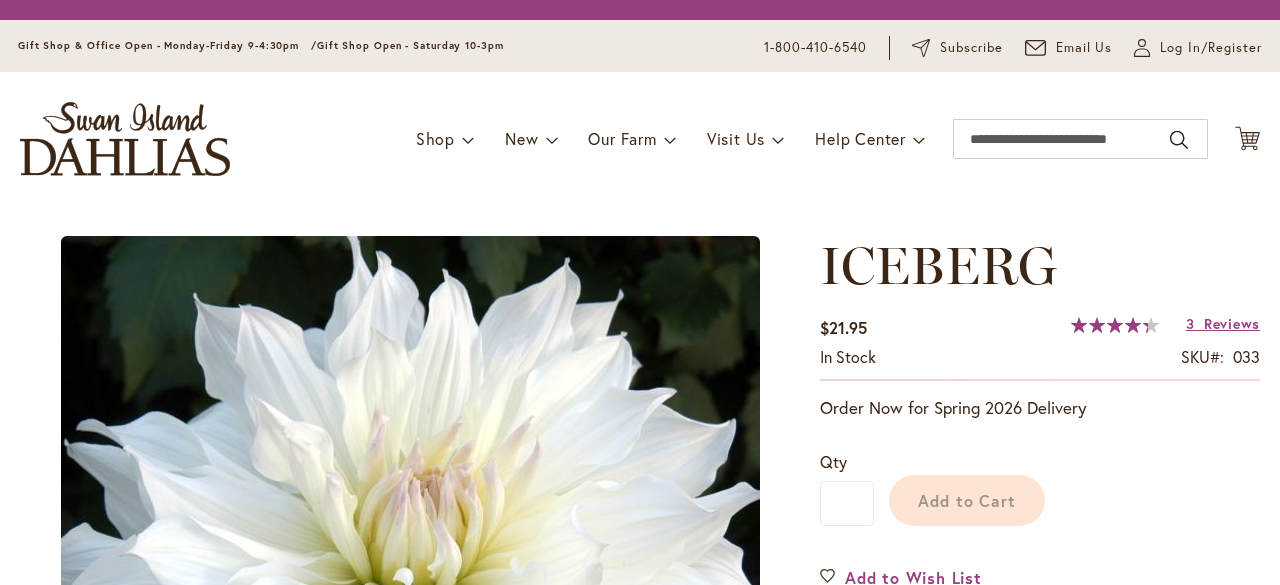scroll, scrollTop: 0, scrollLeft: 0, axis: both 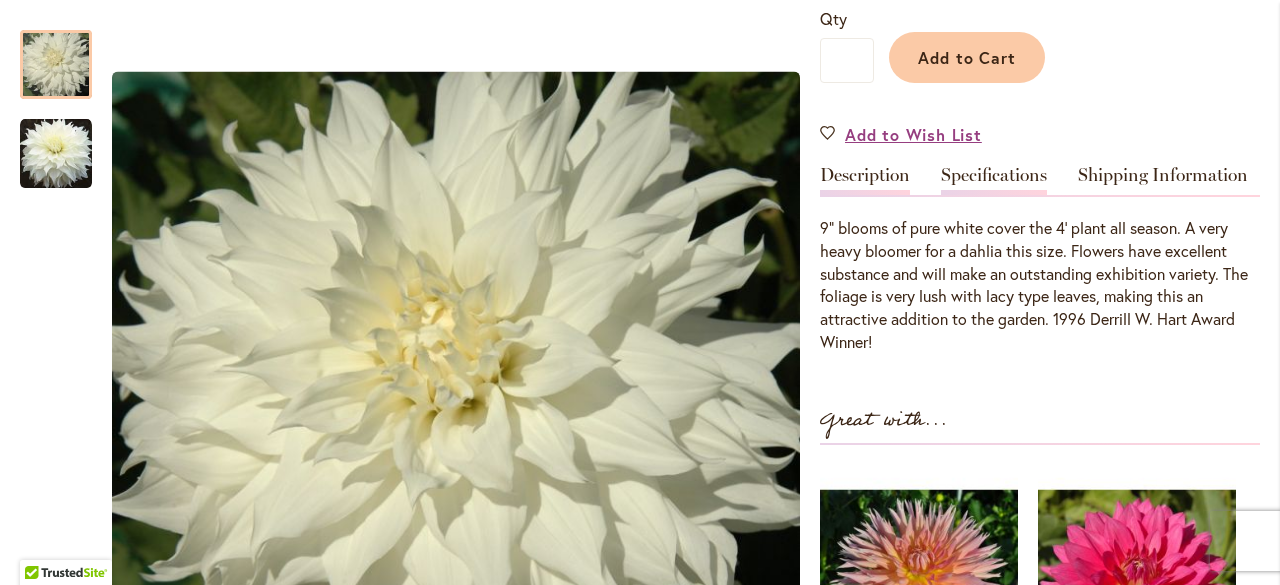 click on "Specifications" at bounding box center [994, 180] 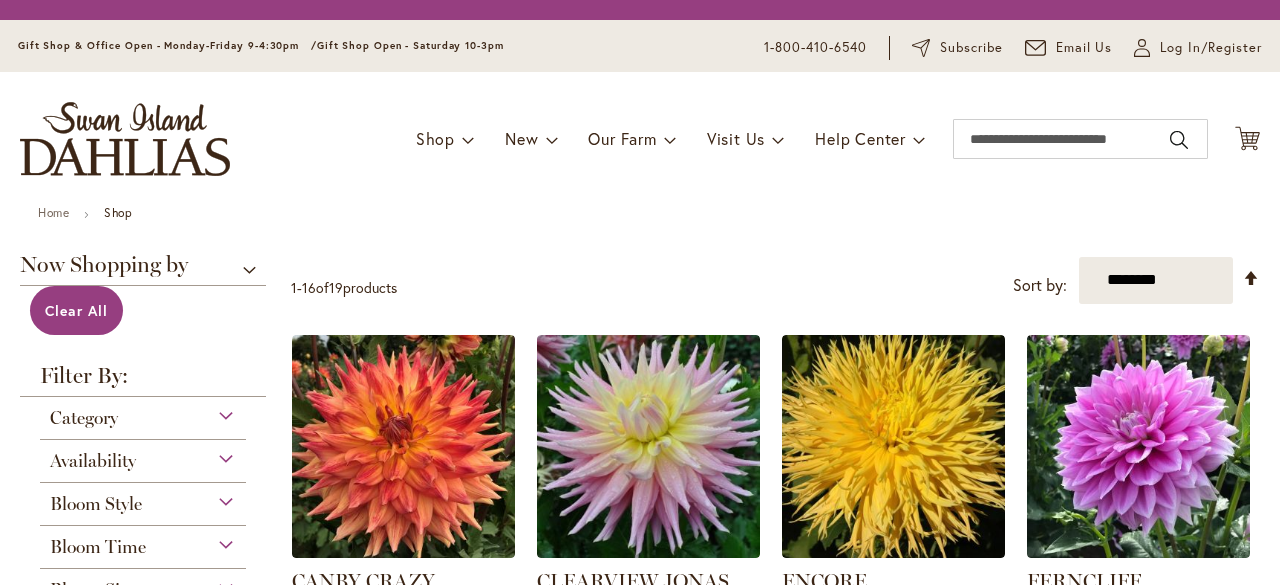 scroll, scrollTop: 0, scrollLeft: 0, axis: both 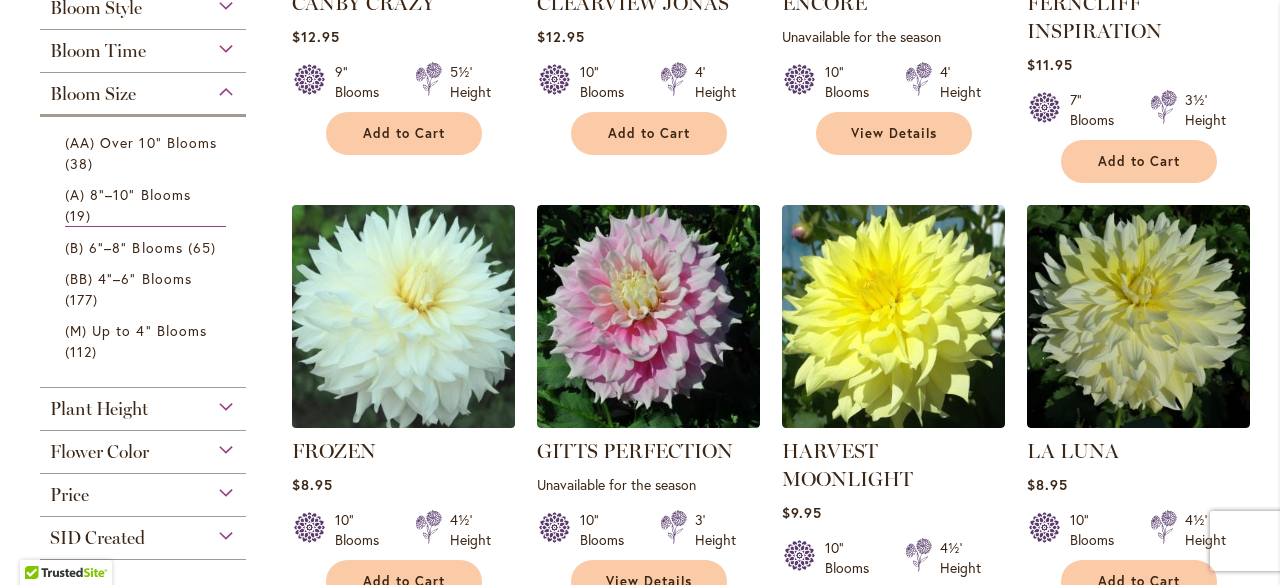 click at bounding box center [403, 316] 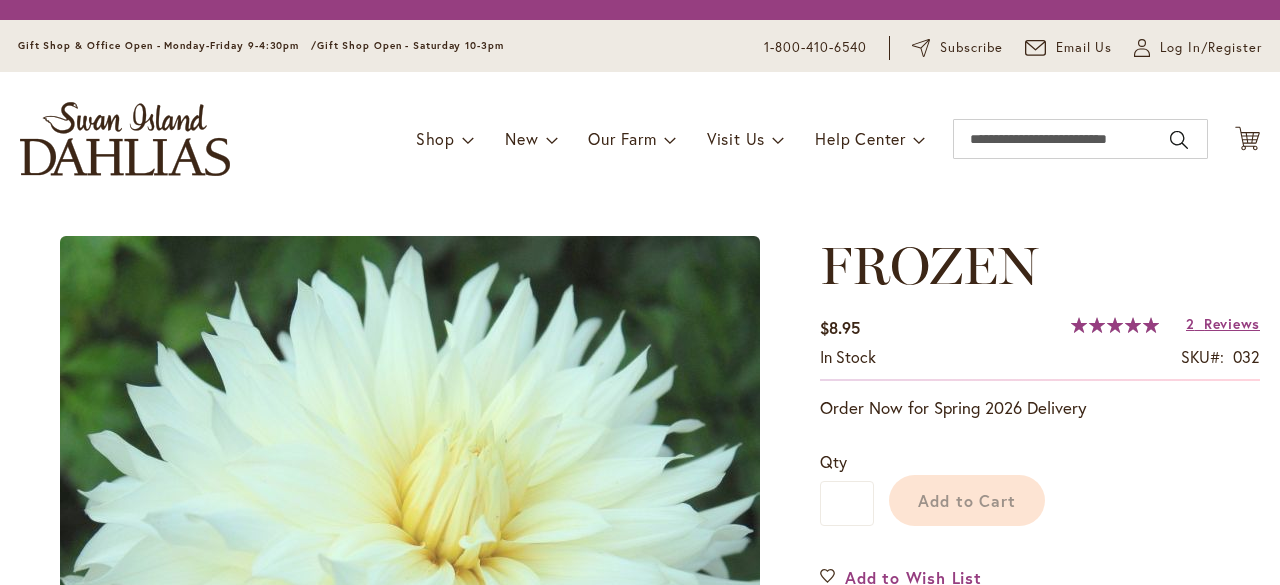 scroll, scrollTop: 0, scrollLeft: 0, axis: both 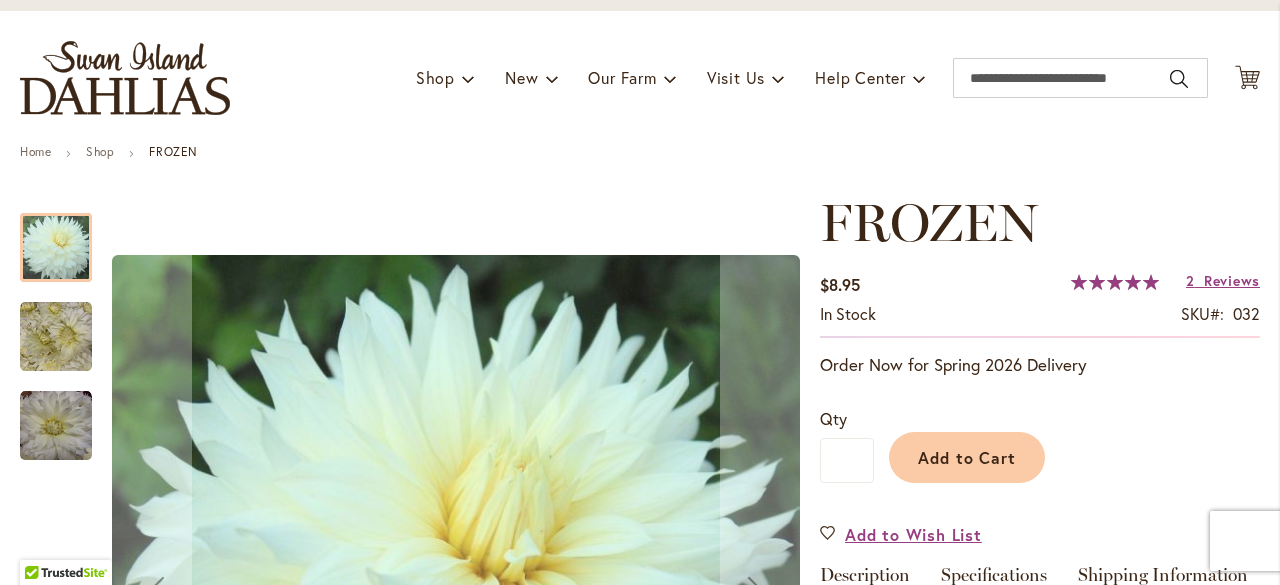 click at bounding box center [56, 337] 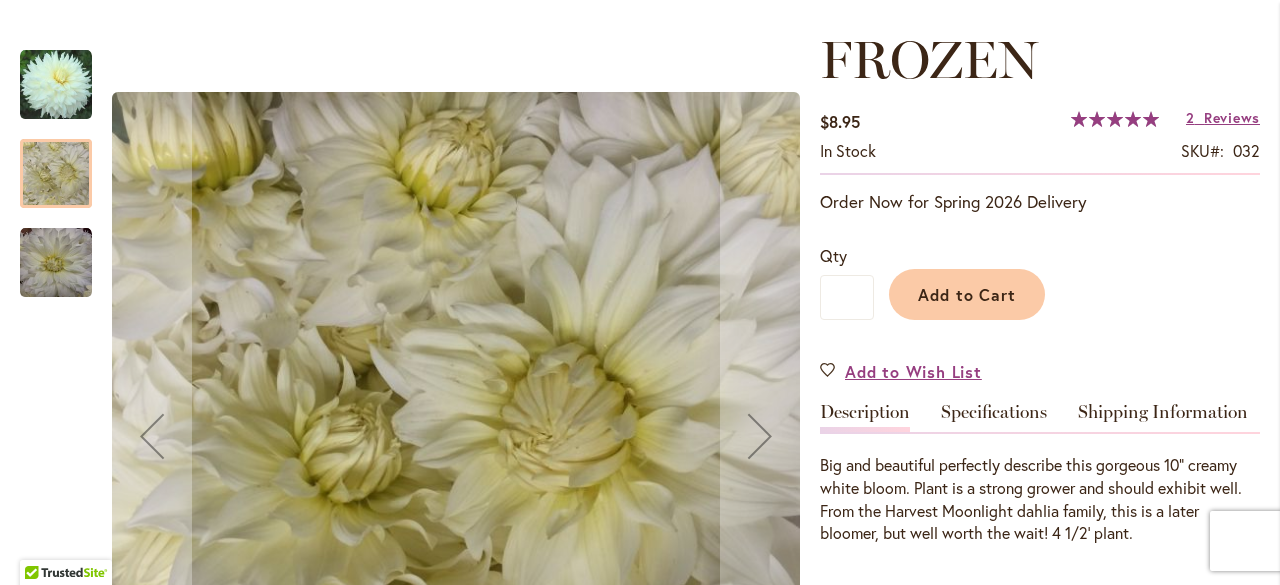 scroll, scrollTop: 300, scrollLeft: 0, axis: vertical 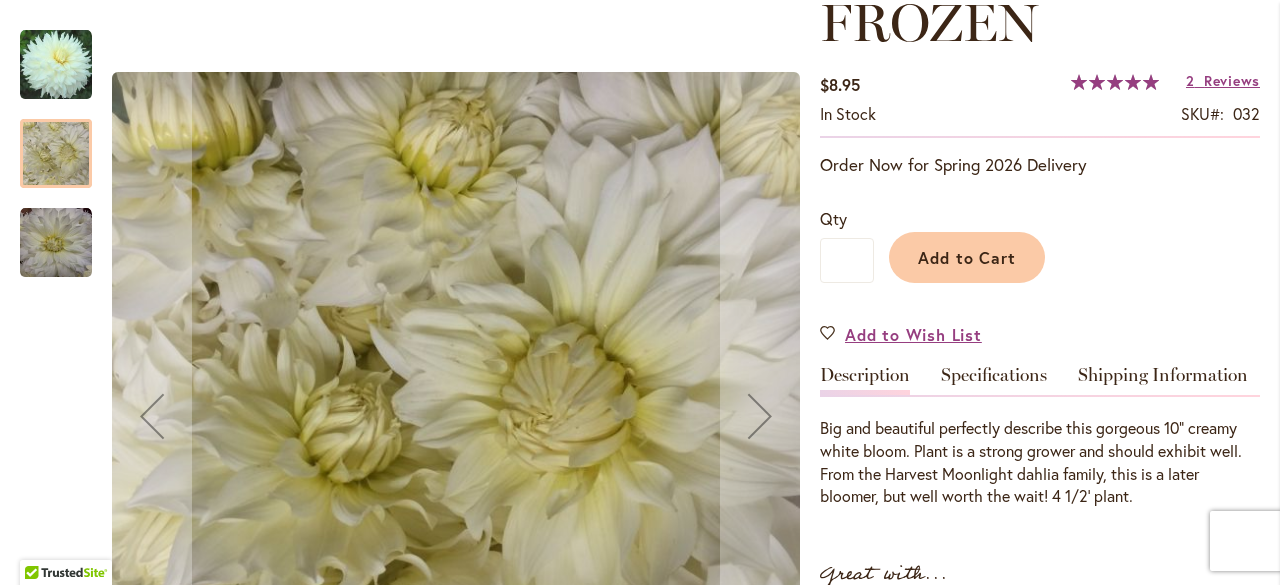 click at bounding box center [56, 243] 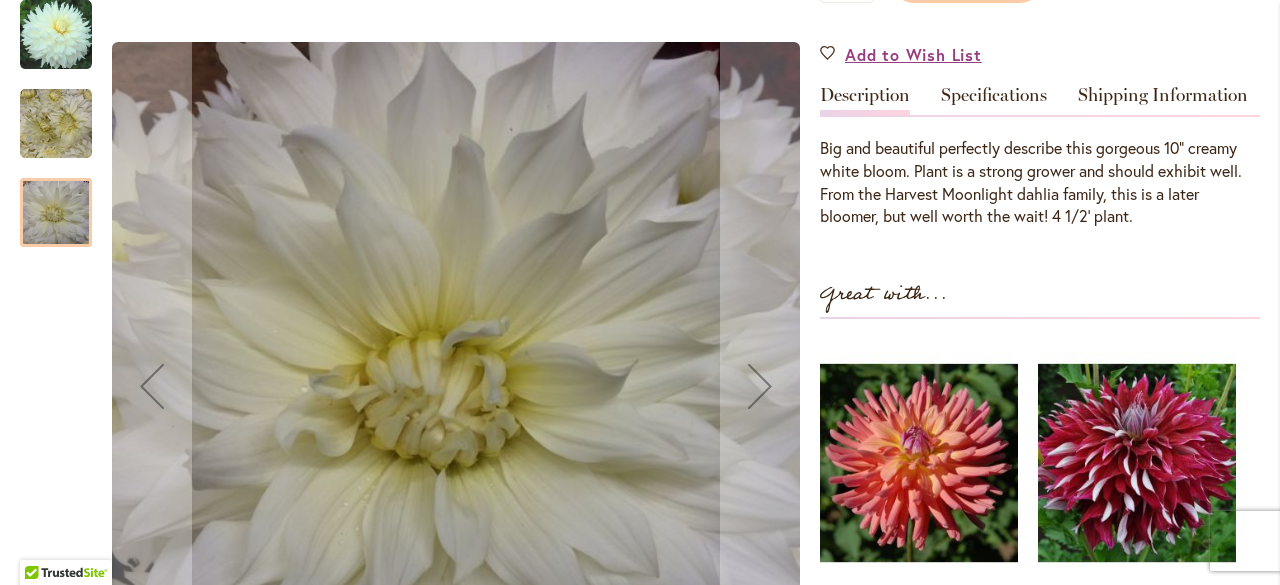 scroll, scrollTop: 600, scrollLeft: 0, axis: vertical 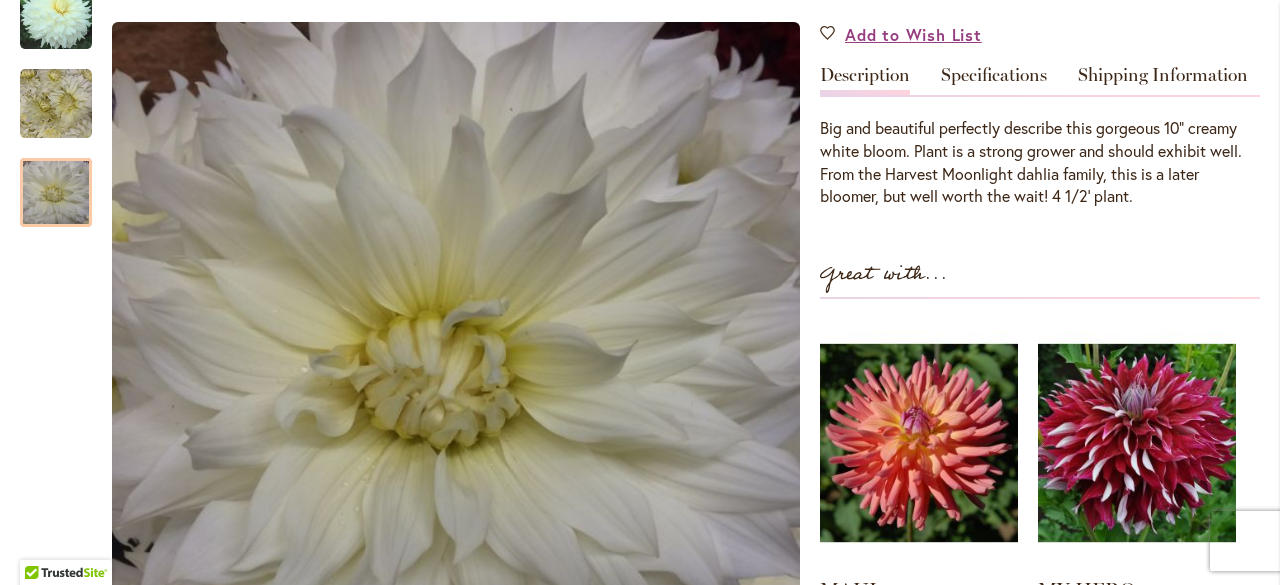 click on "FROZEN
$8.95
In stock
SKU
032
Rating:
100                          % of  100
2
Reviews
Add Your Review
Order Now for Spring 2026 Delivery
Qty
*
Add to Cart" at bounding box center (1040, 244) 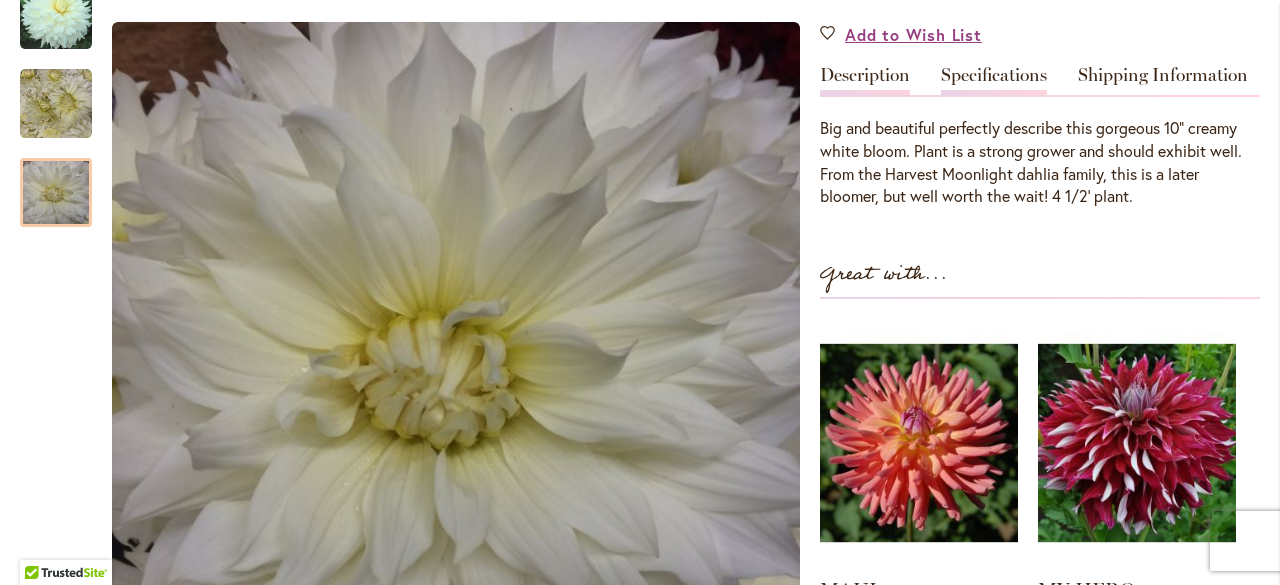 click on "Specifications" at bounding box center [994, 80] 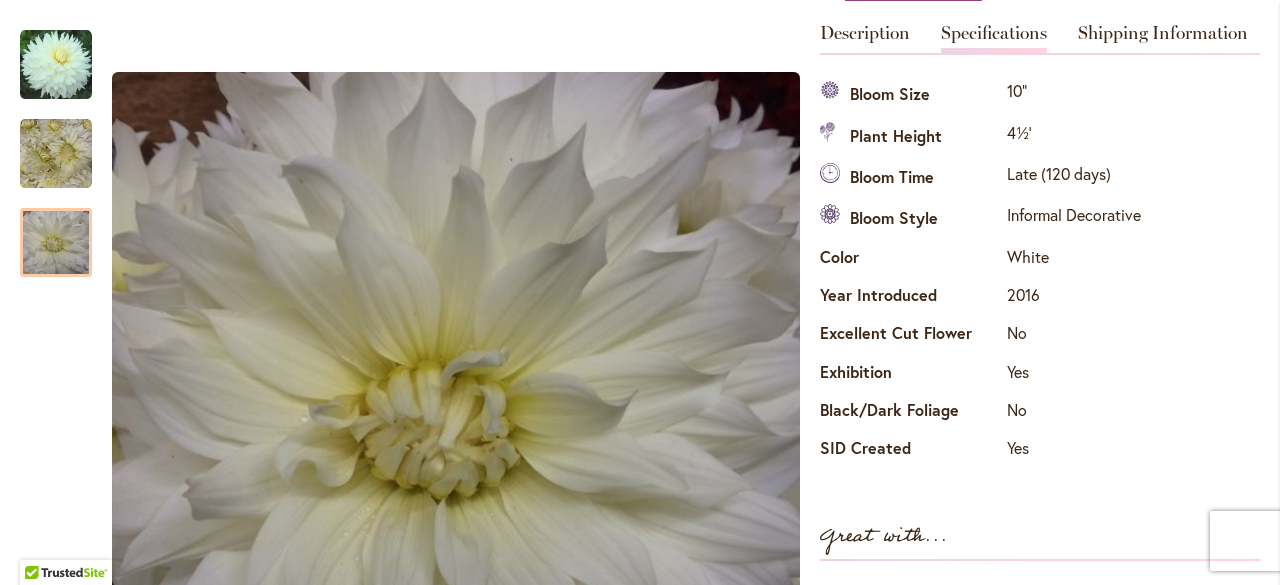 scroll, scrollTop: 500, scrollLeft: 0, axis: vertical 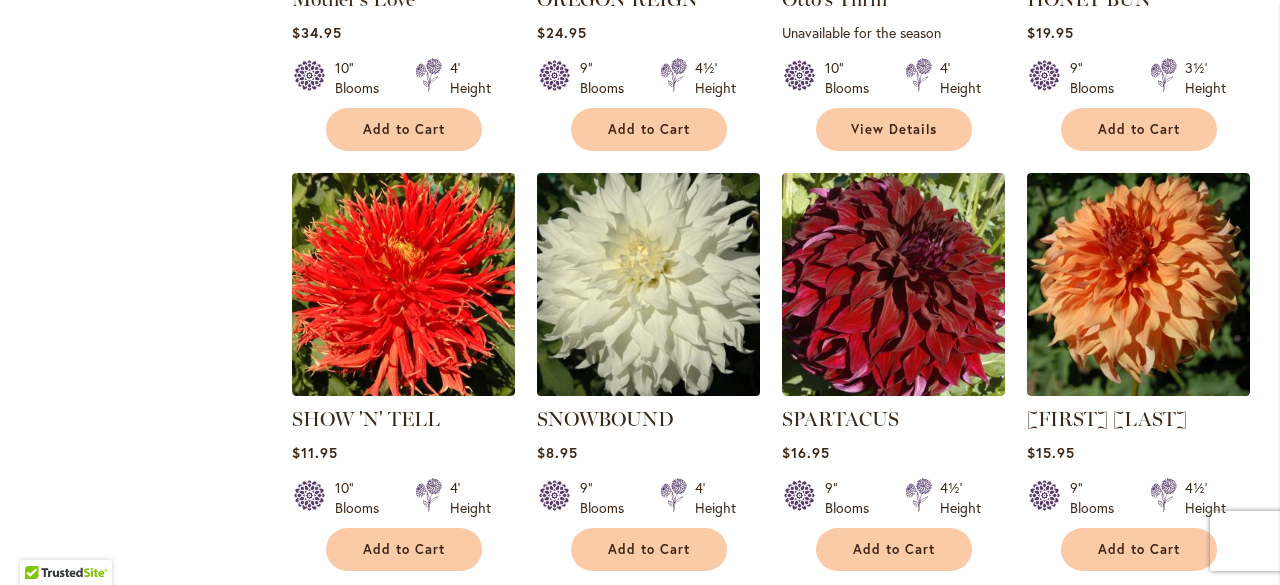 click at bounding box center (648, 284) 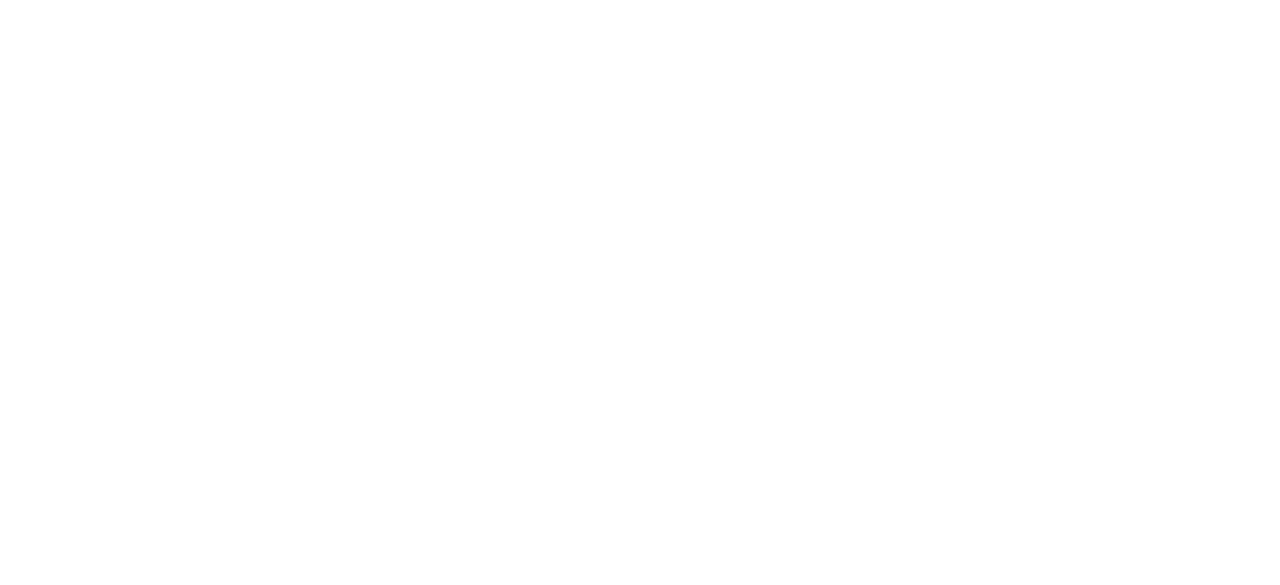 scroll, scrollTop: 0, scrollLeft: 0, axis: both 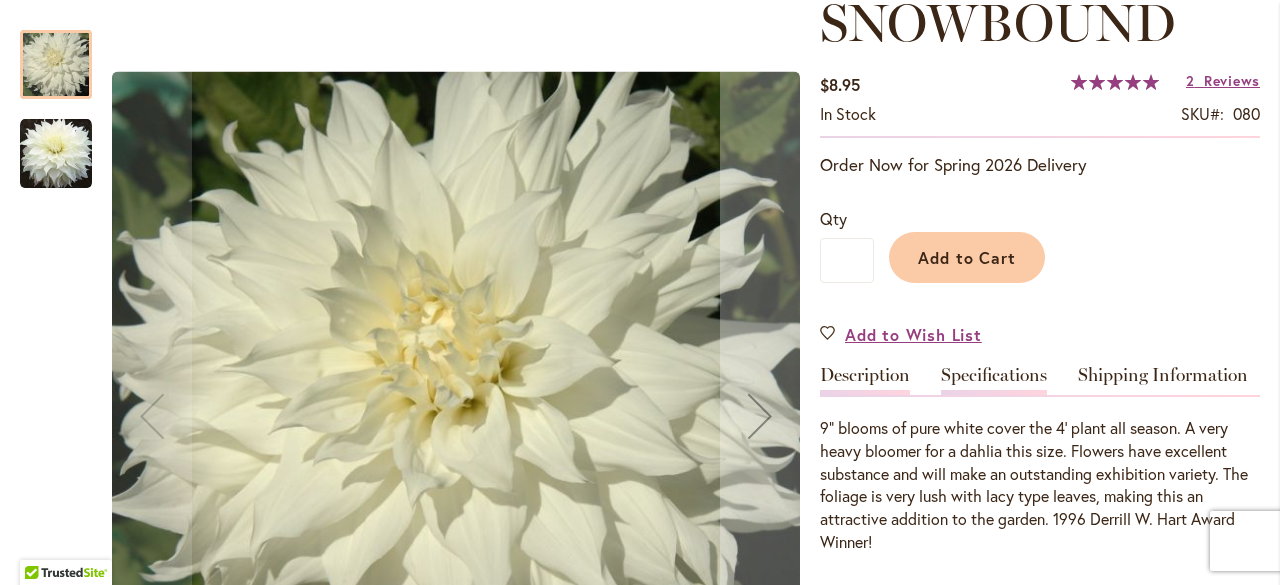 click on "Specifications" at bounding box center (994, 380) 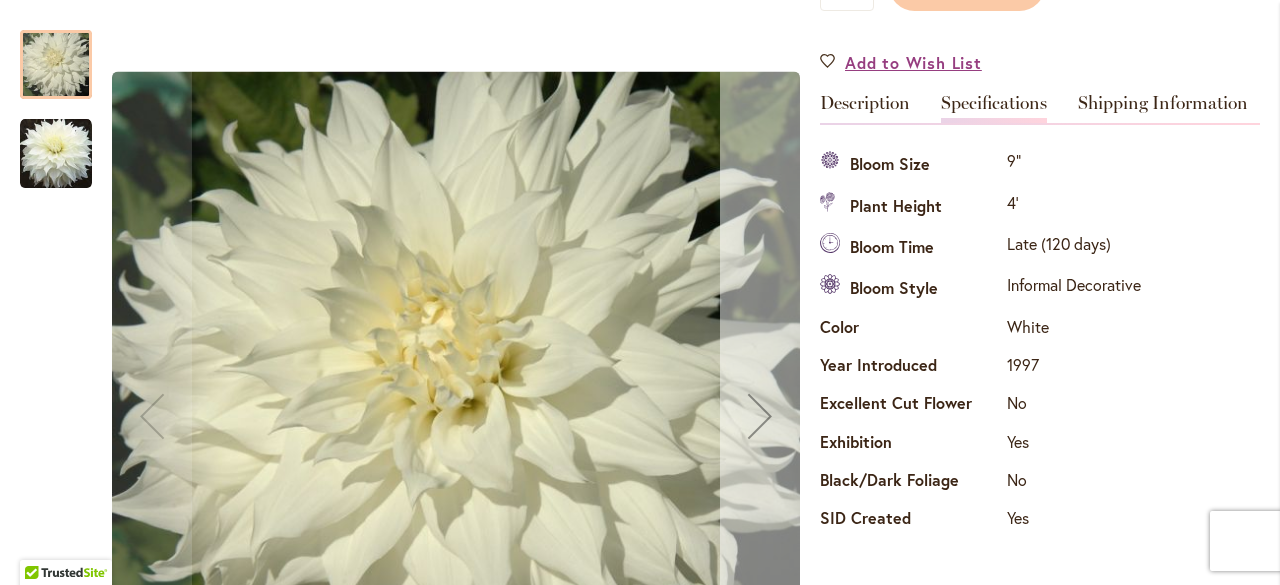 scroll, scrollTop: 565, scrollLeft: 0, axis: vertical 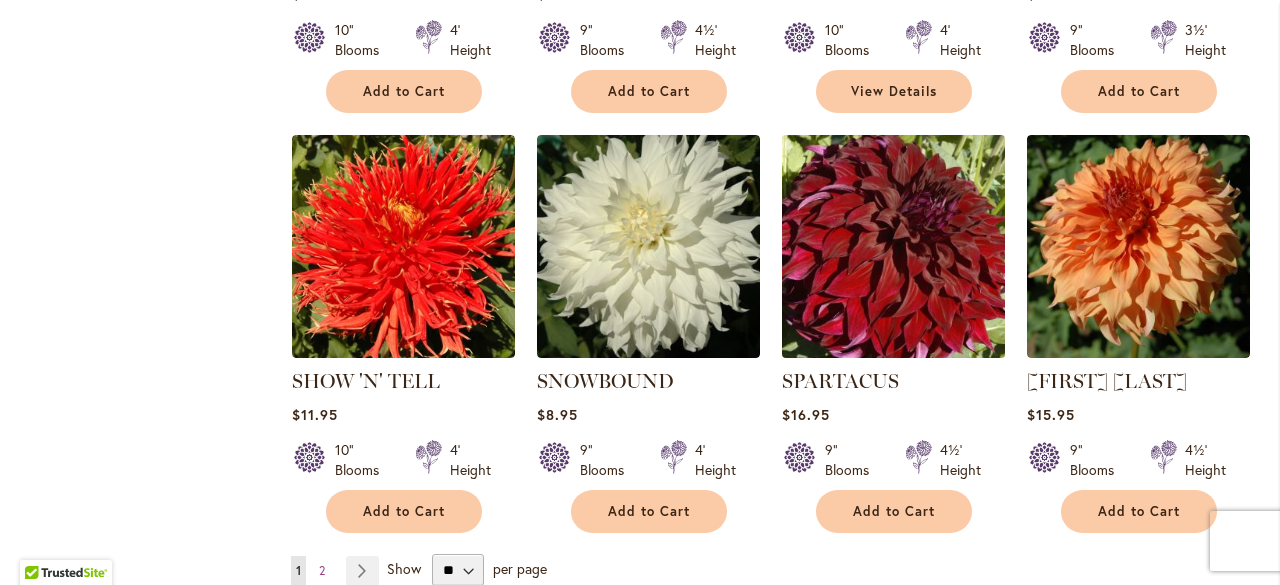 click at bounding box center [893, 246] 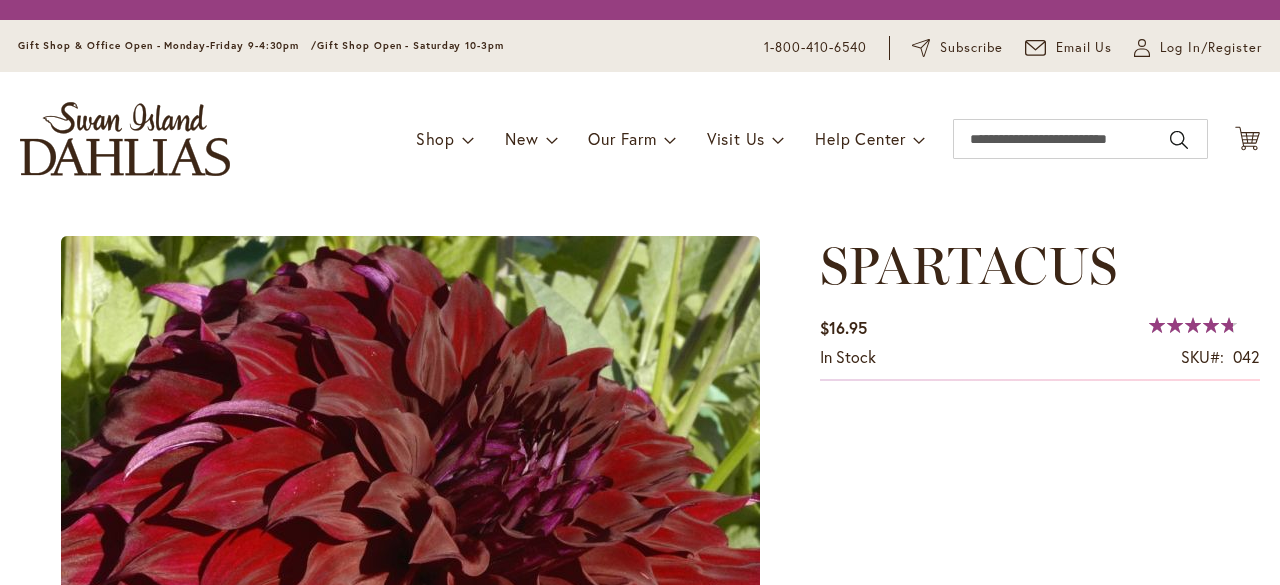 scroll, scrollTop: 0, scrollLeft: 0, axis: both 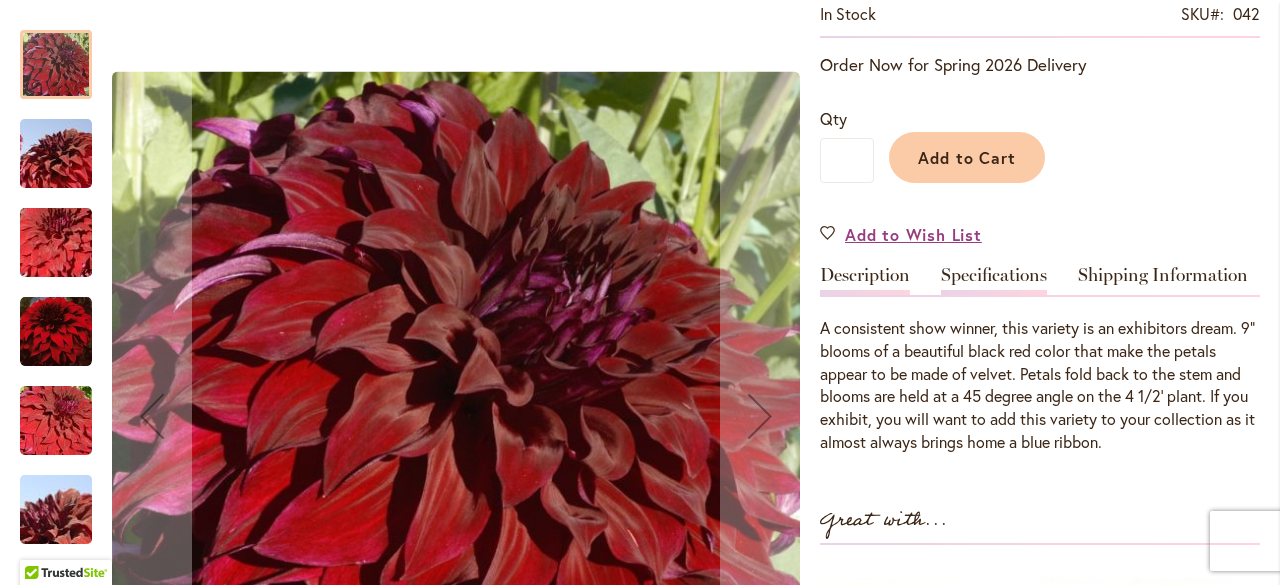 click on "Specifications" at bounding box center [994, 280] 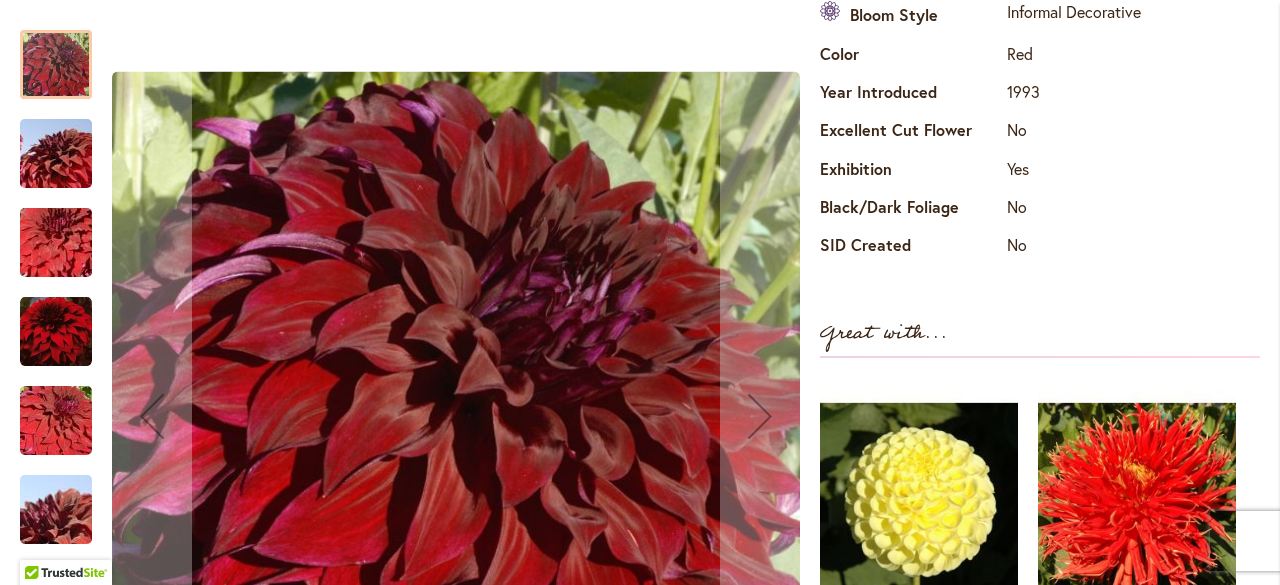 scroll, scrollTop: 765, scrollLeft: 0, axis: vertical 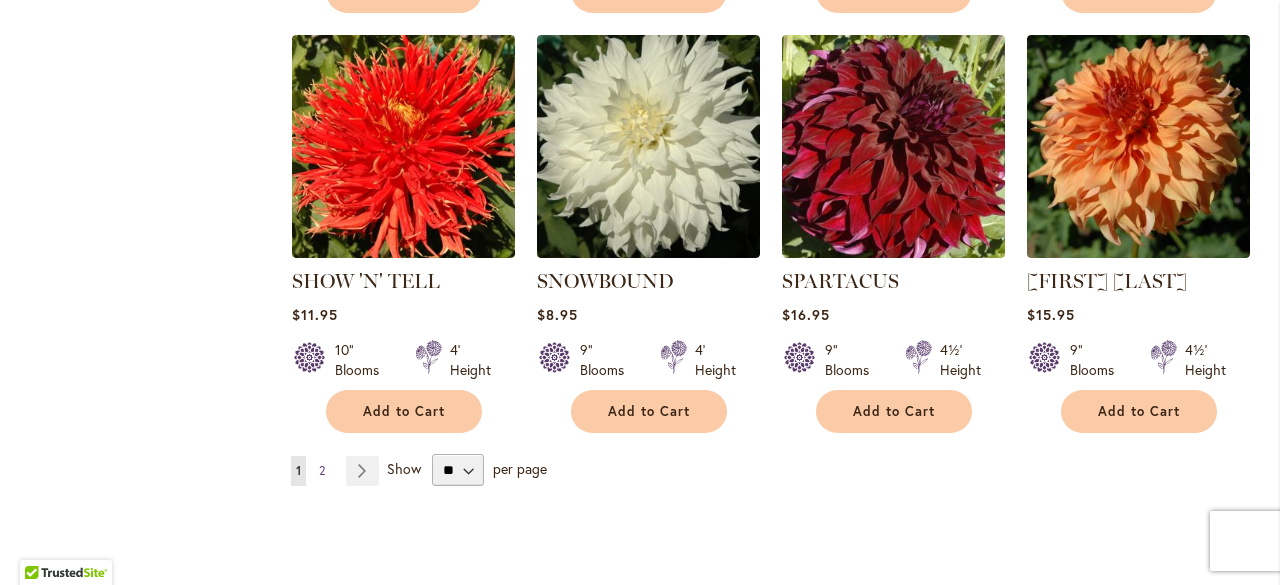 click on "2" at bounding box center [322, 470] 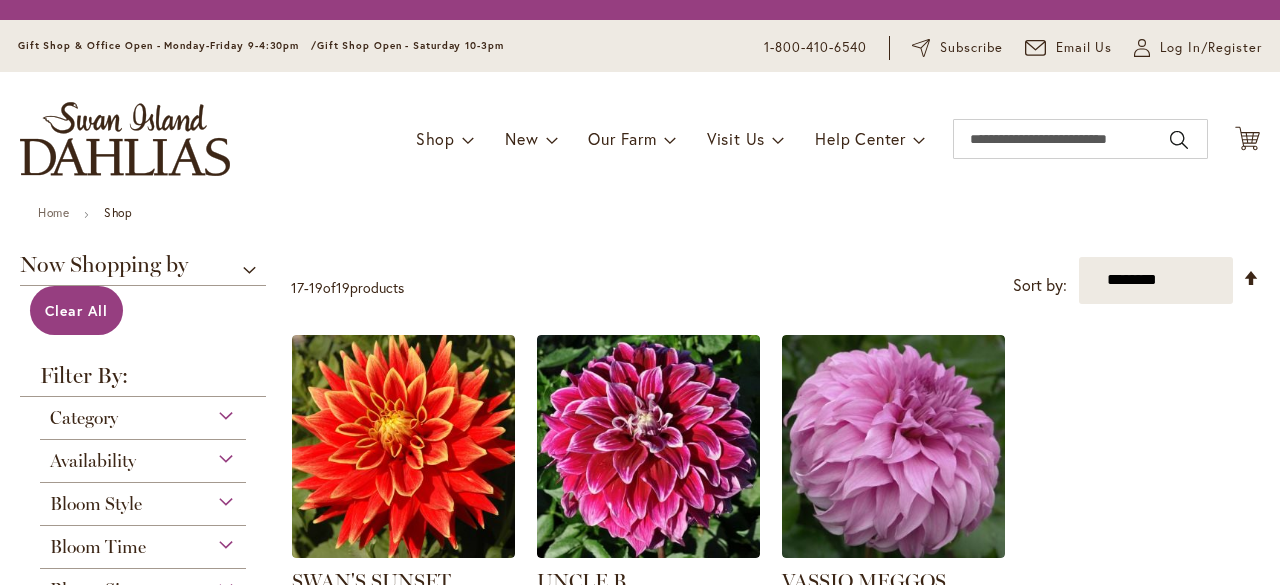 scroll, scrollTop: 0, scrollLeft: 0, axis: both 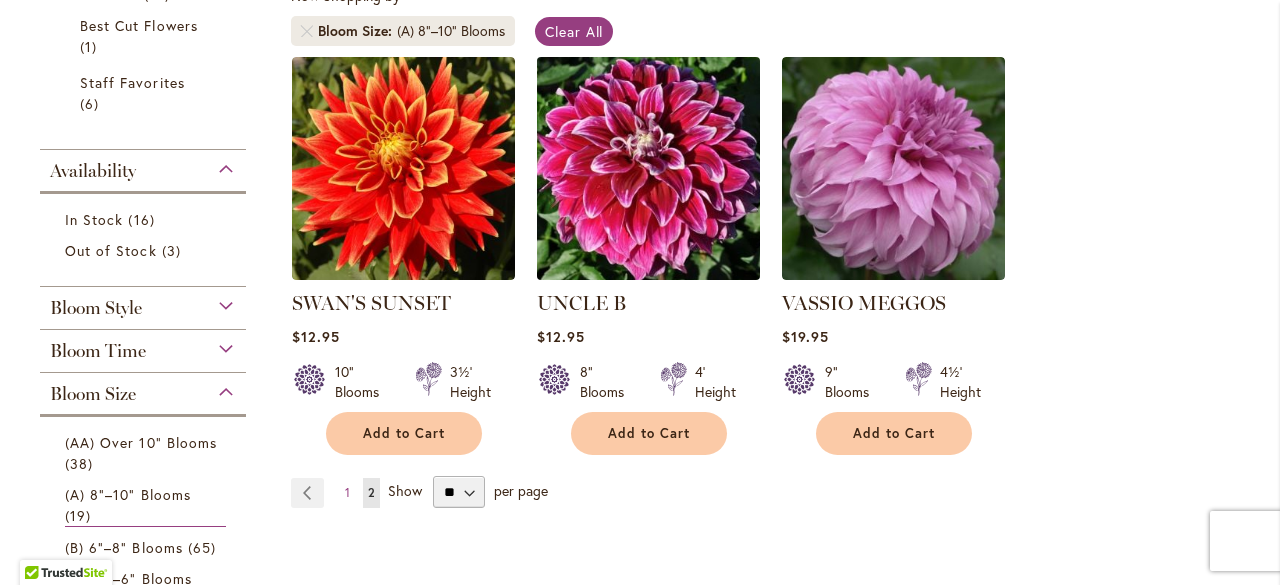 click at bounding box center [648, 168] 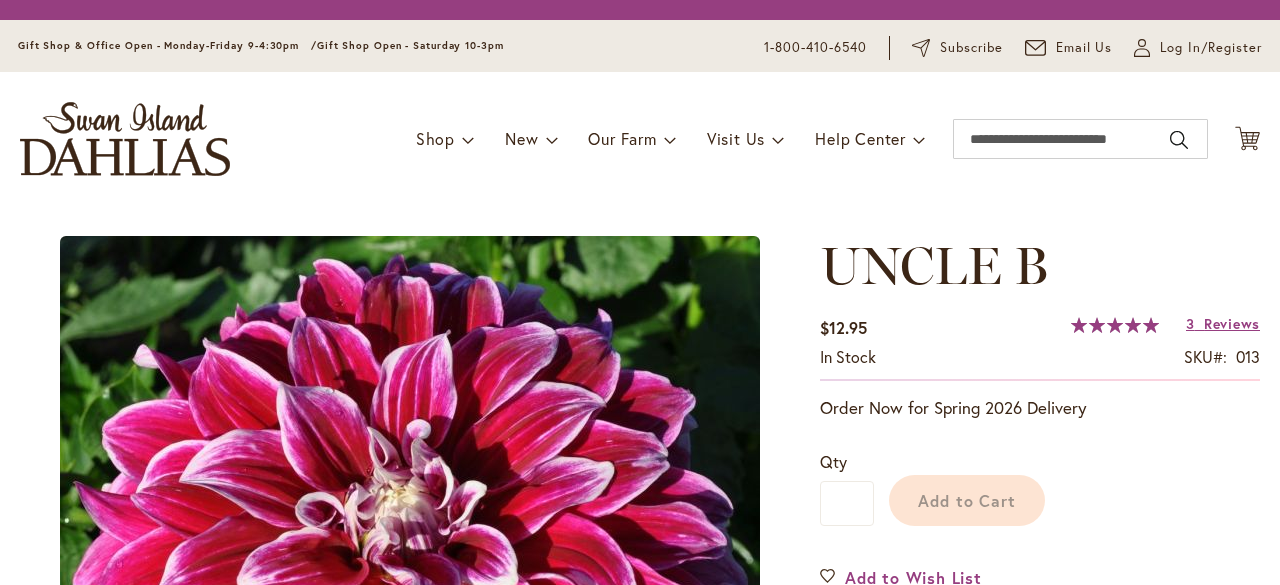 scroll, scrollTop: 0, scrollLeft: 0, axis: both 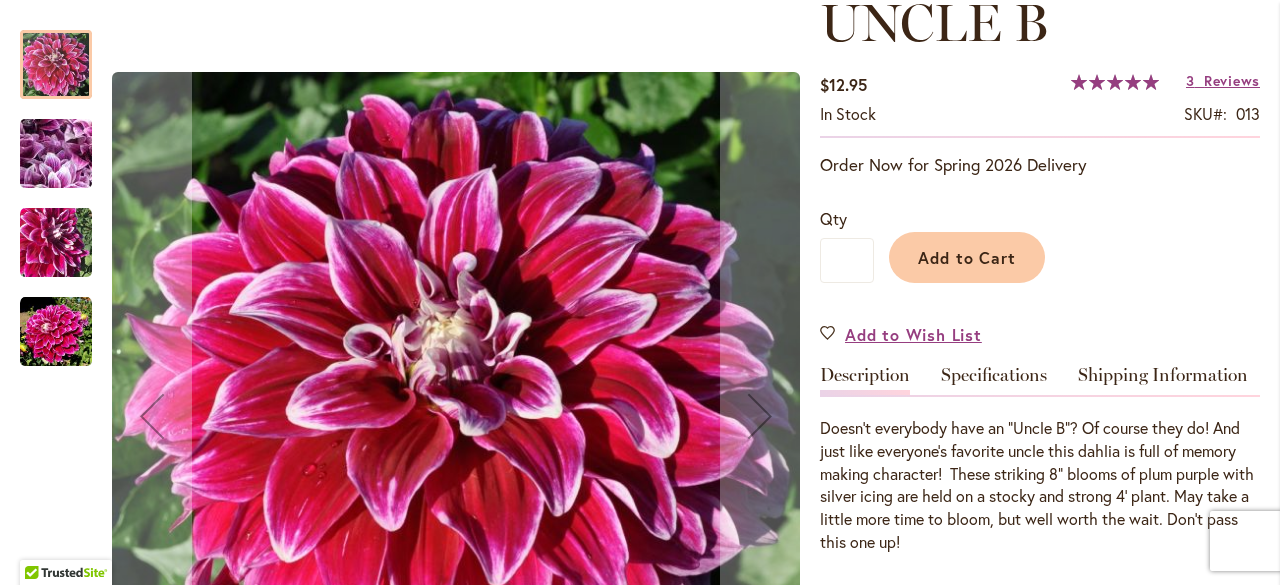 click at bounding box center (56, 243) 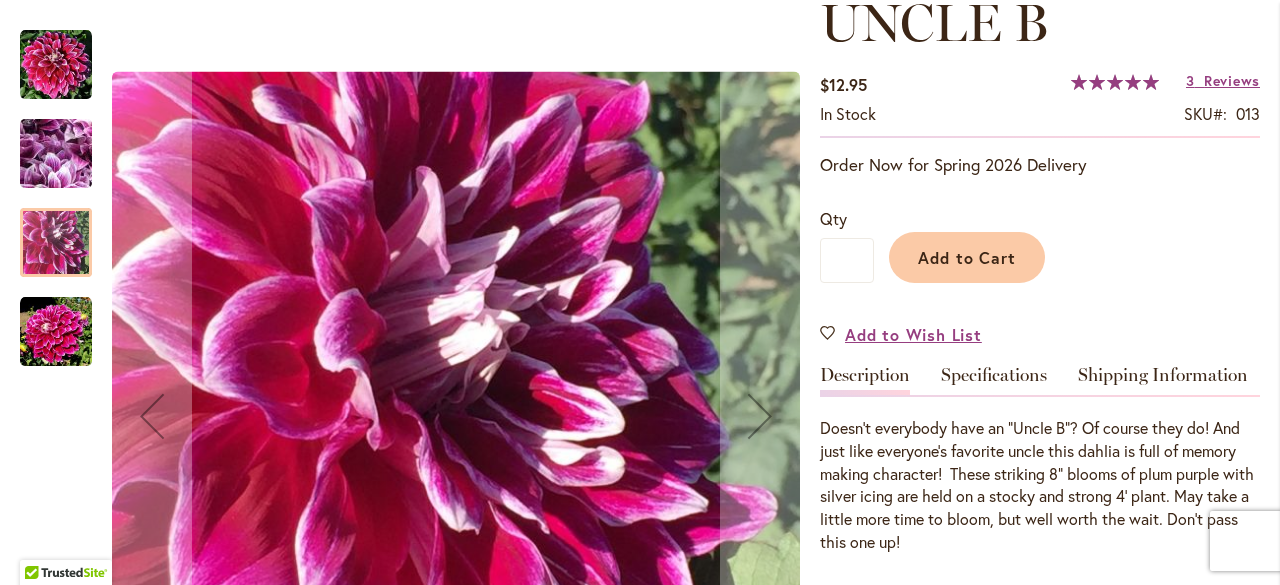 scroll, scrollTop: 500, scrollLeft: 0, axis: vertical 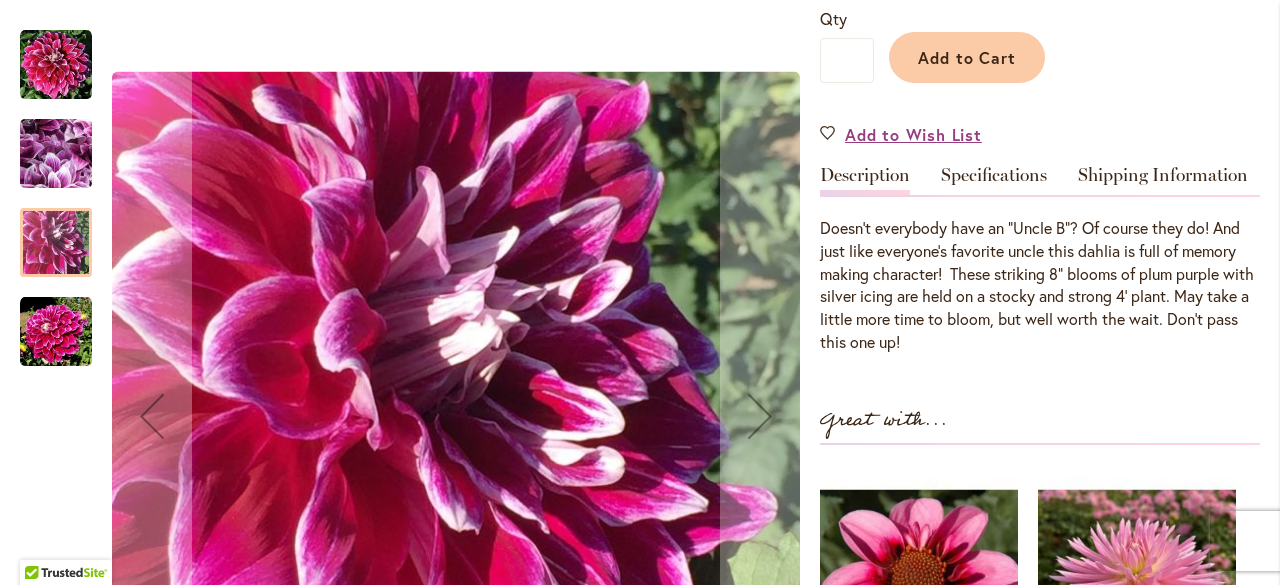 click at bounding box center (56, 332) 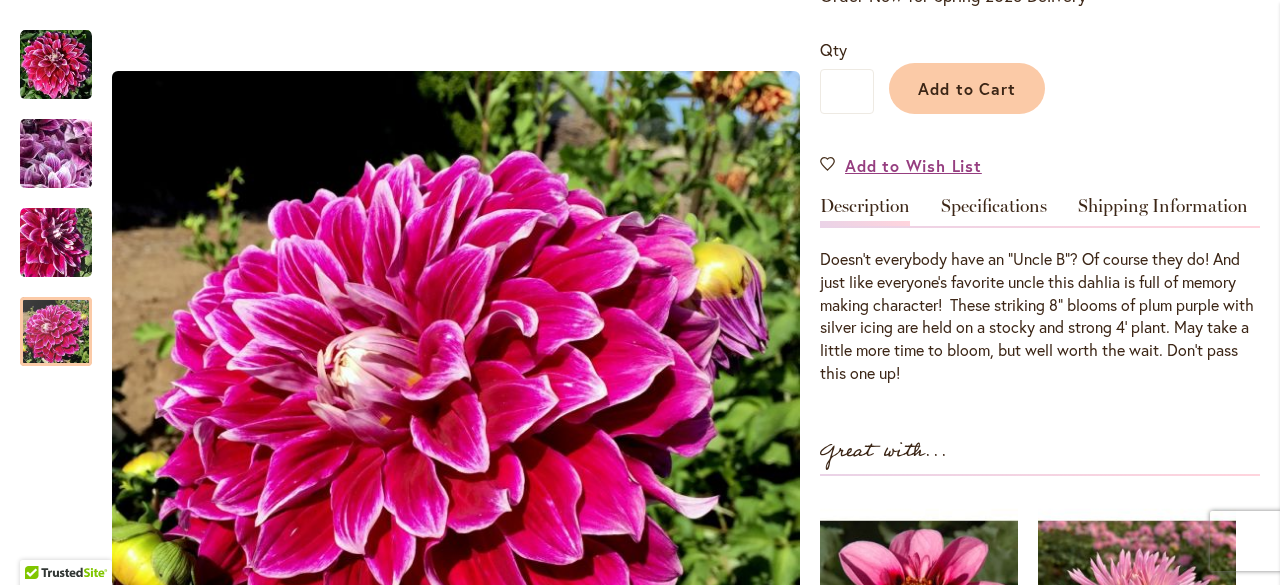 scroll, scrollTop: 400, scrollLeft: 0, axis: vertical 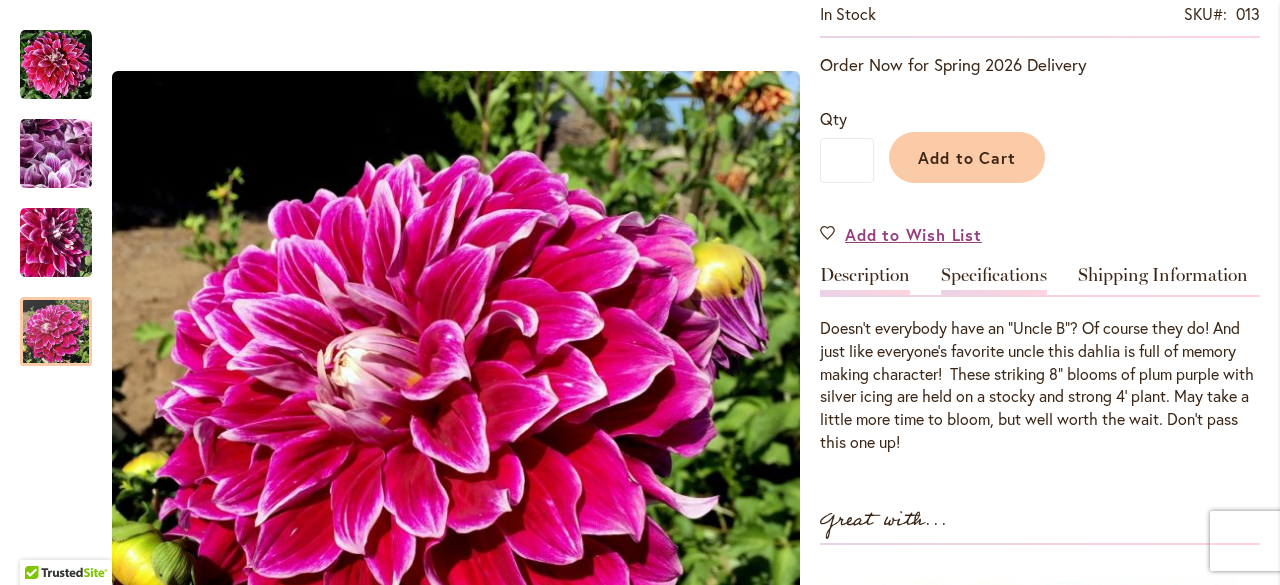 click on "Specifications" at bounding box center (994, 280) 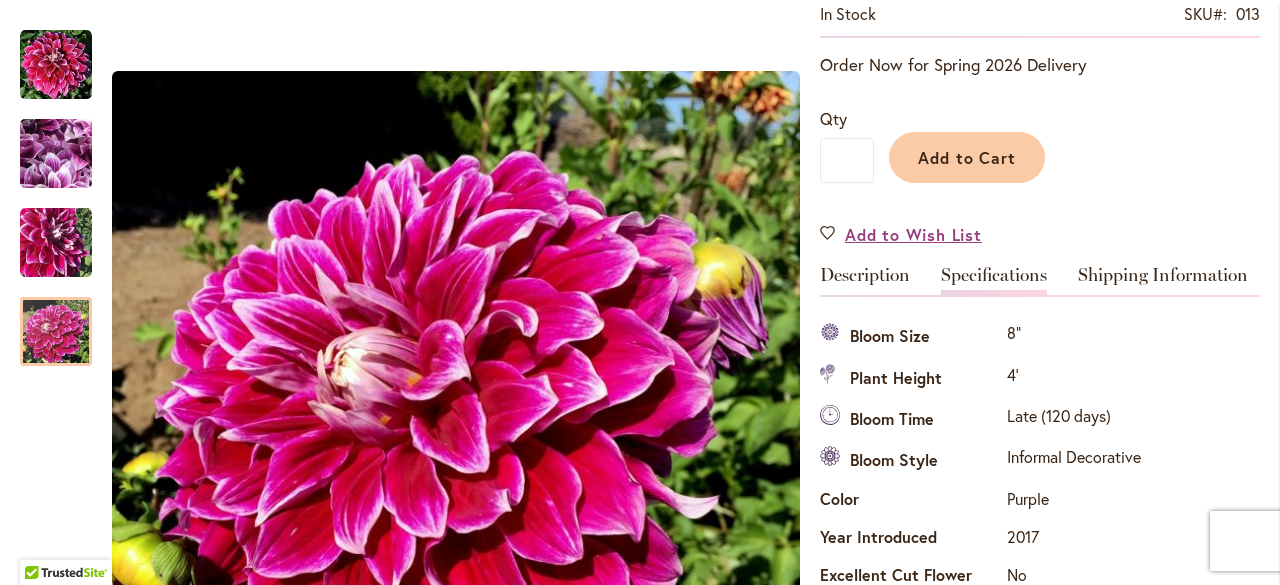 scroll, scrollTop: 665, scrollLeft: 0, axis: vertical 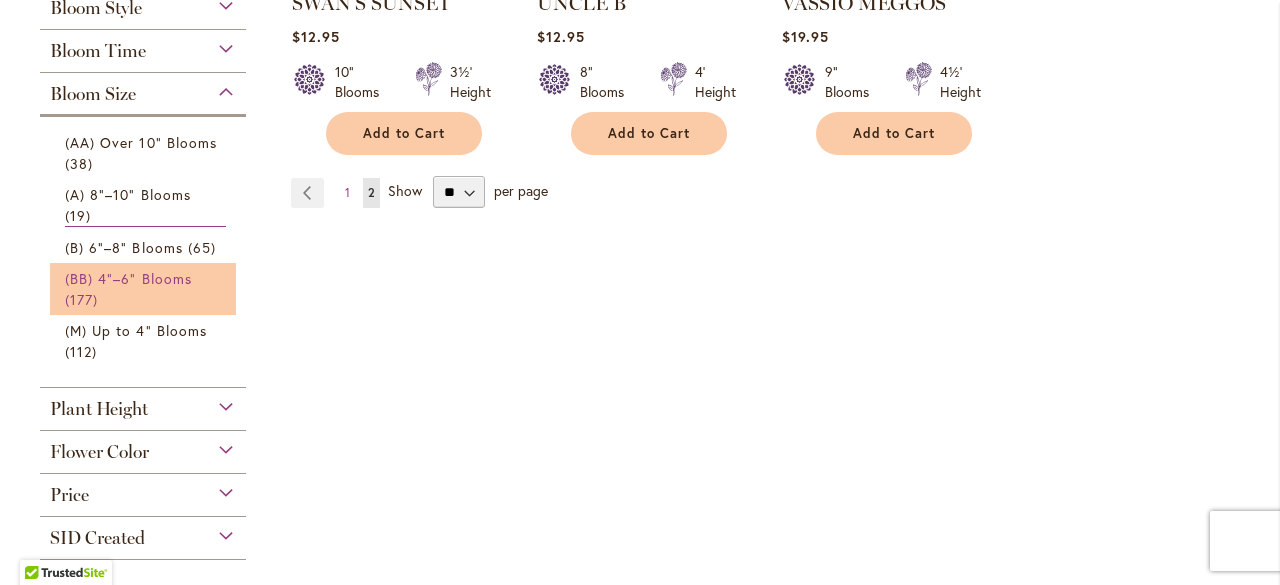 click on "(BB) 4"–6" Blooms" at bounding box center (128, 278) 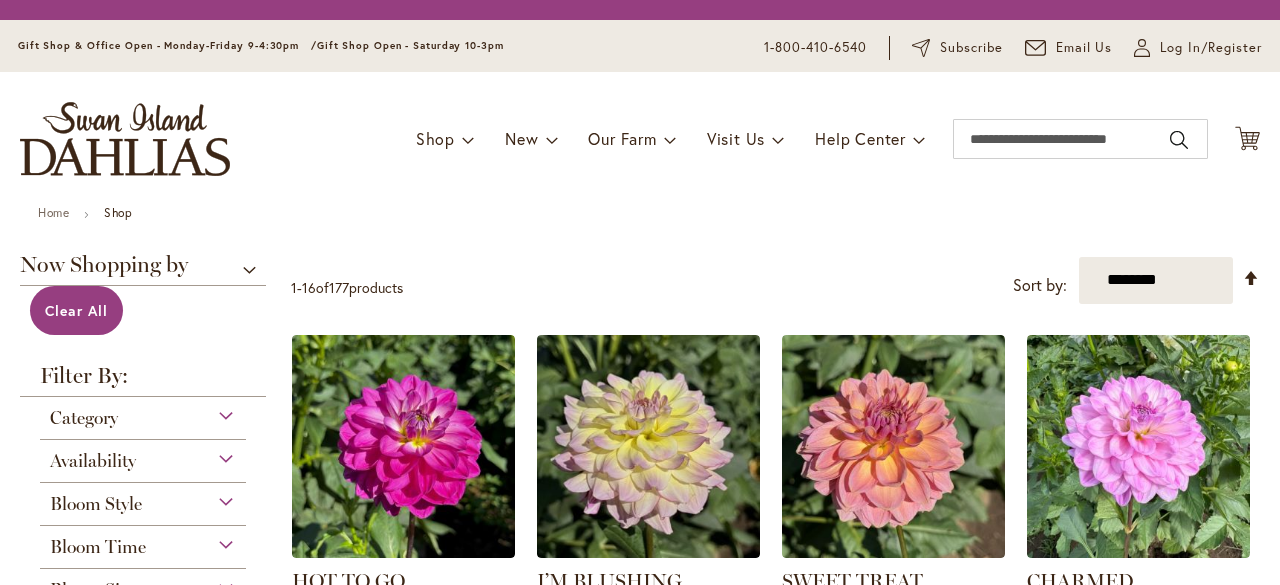 scroll, scrollTop: 0, scrollLeft: 0, axis: both 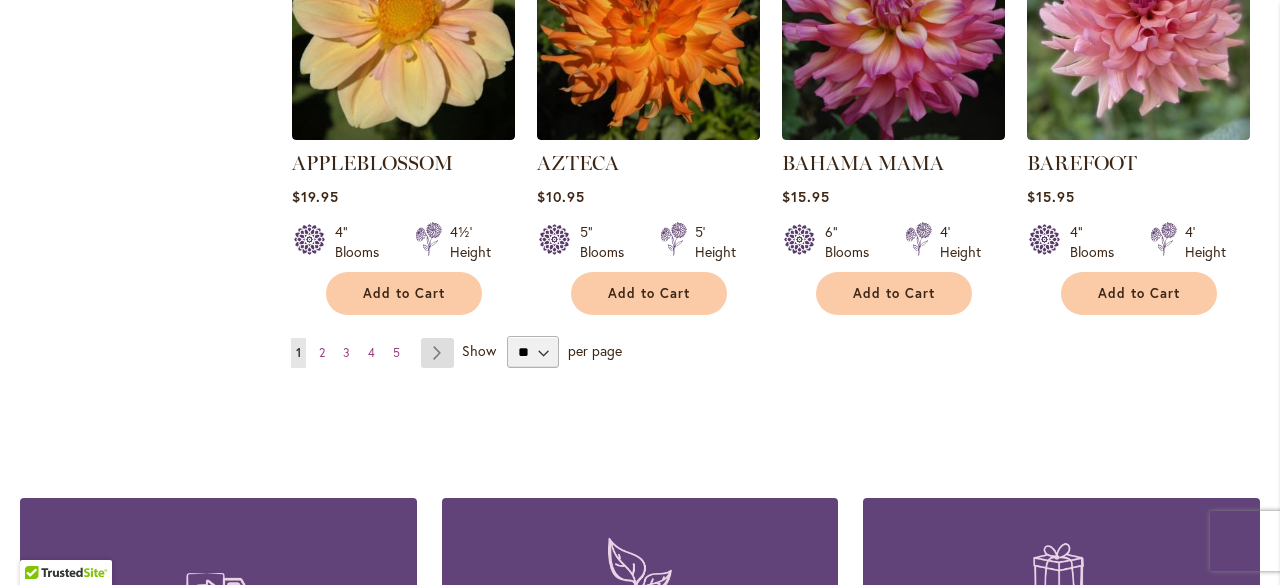 click on "Page
Next" at bounding box center (437, 353) 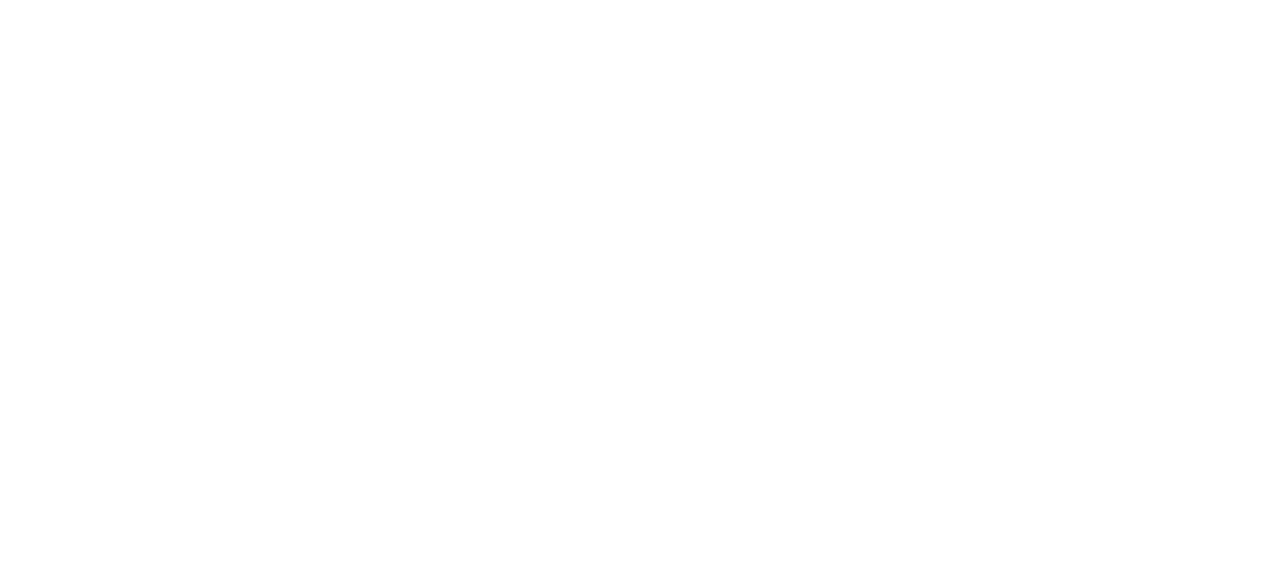 scroll, scrollTop: 0, scrollLeft: 0, axis: both 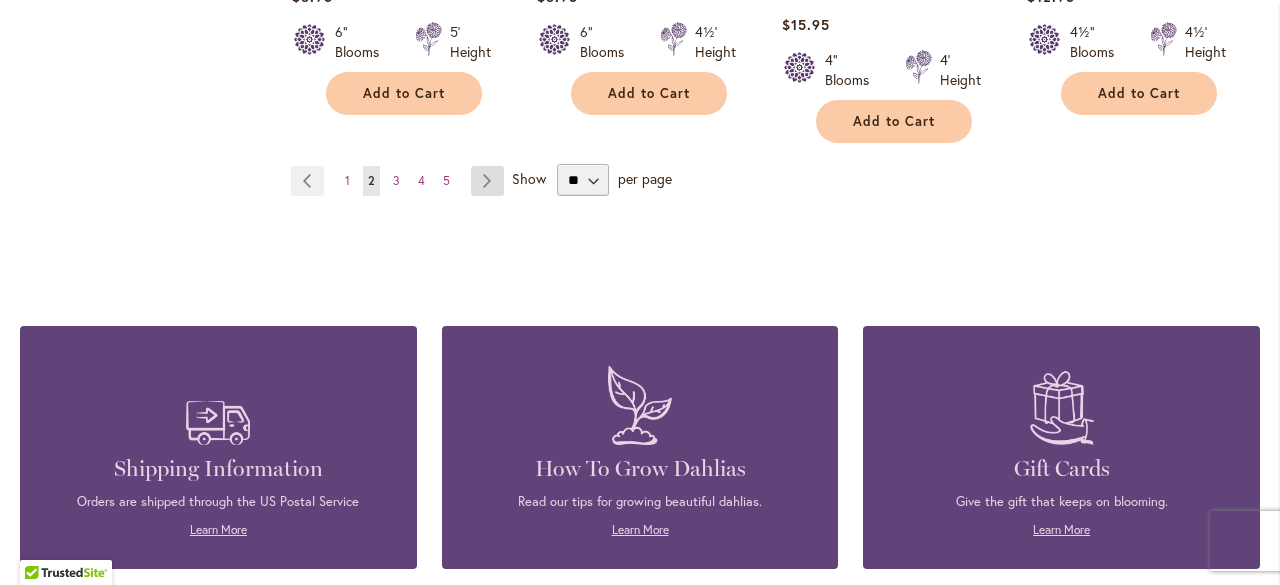 click on "Page
Next" at bounding box center (487, 181) 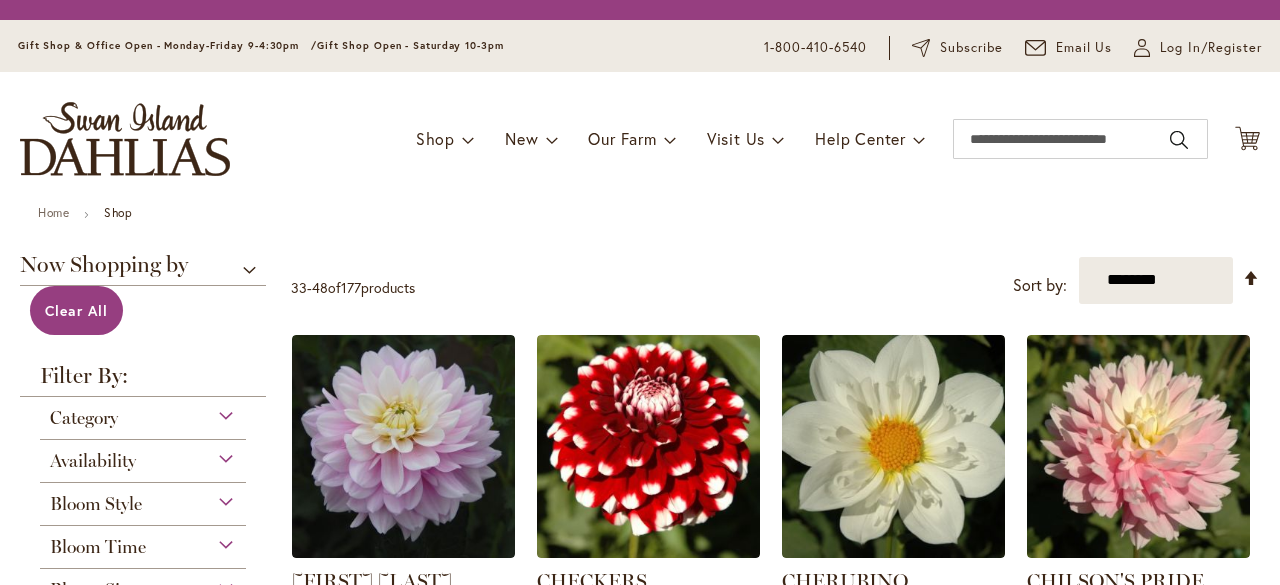 scroll, scrollTop: 0, scrollLeft: 0, axis: both 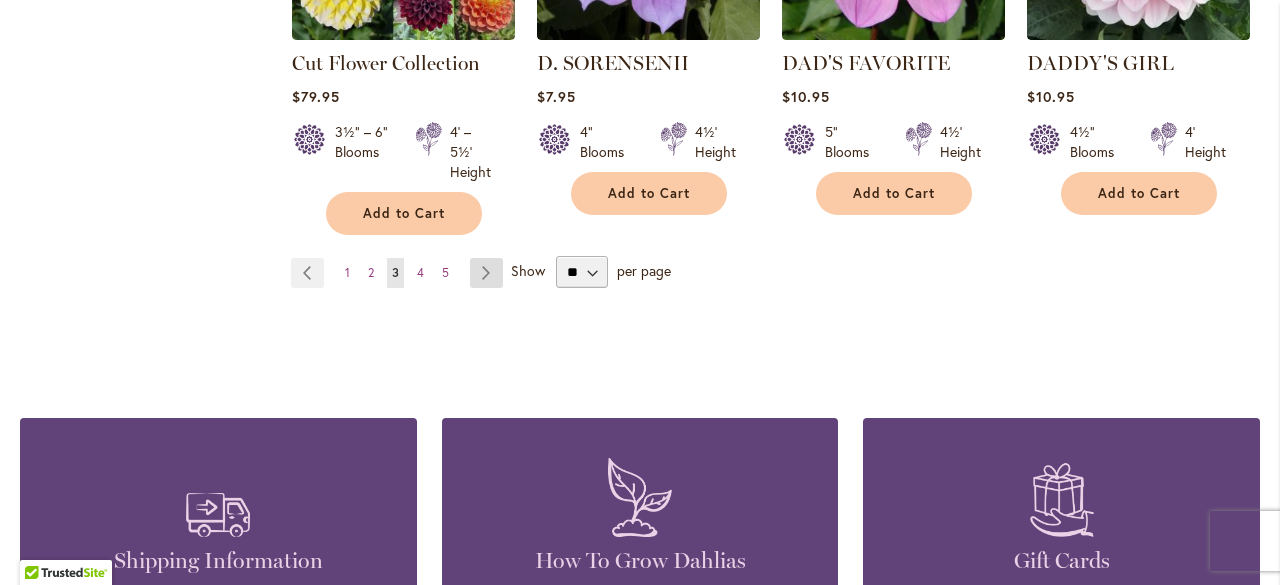 click on "Page
Next" at bounding box center [486, 273] 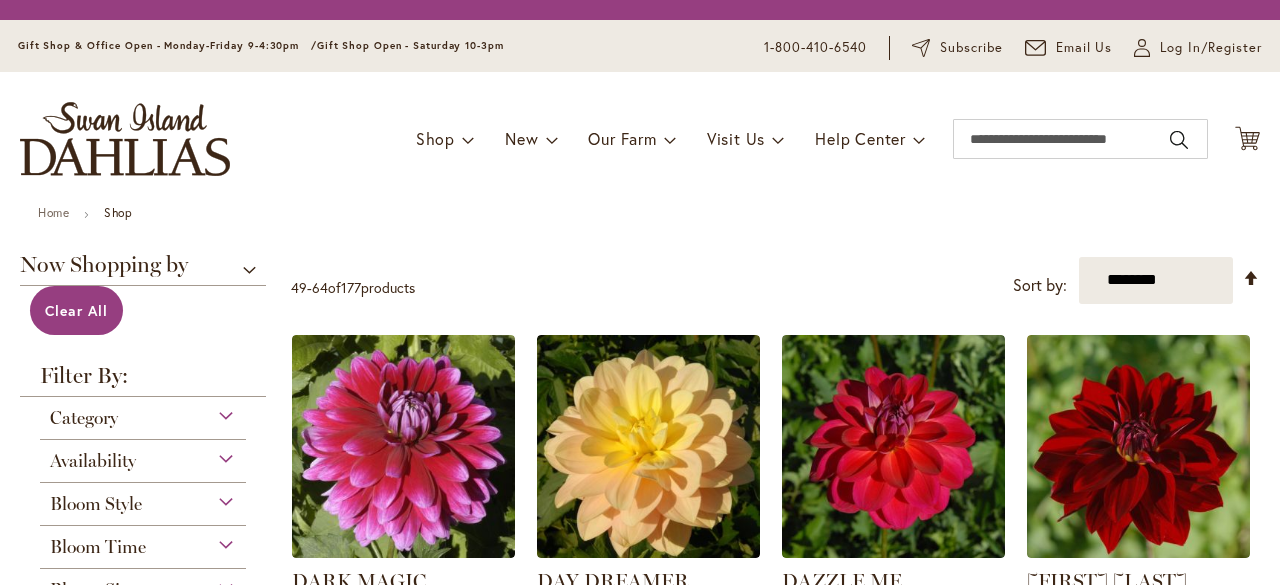 scroll, scrollTop: 0, scrollLeft: 0, axis: both 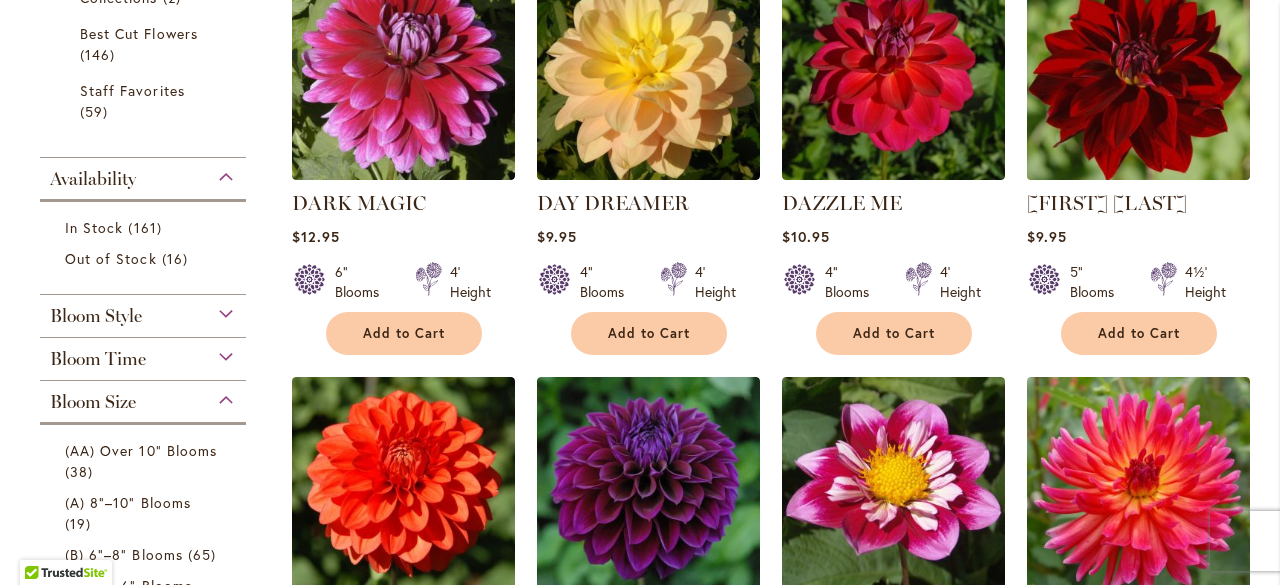 click at bounding box center [1138, 68] 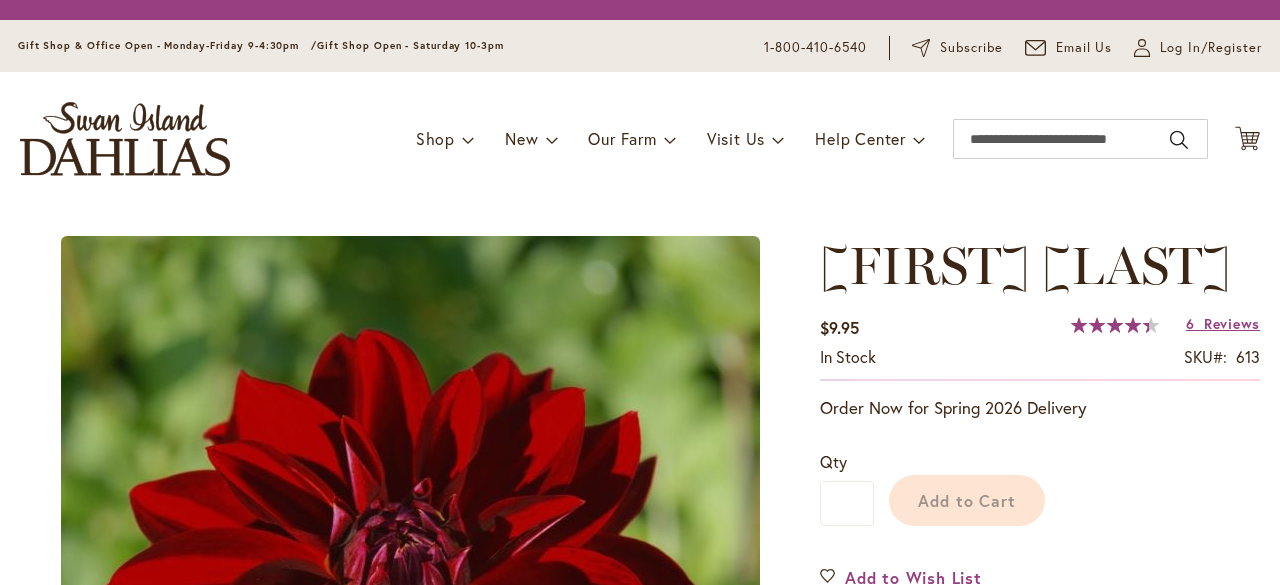 scroll, scrollTop: 0, scrollLeft: 0, axis: both 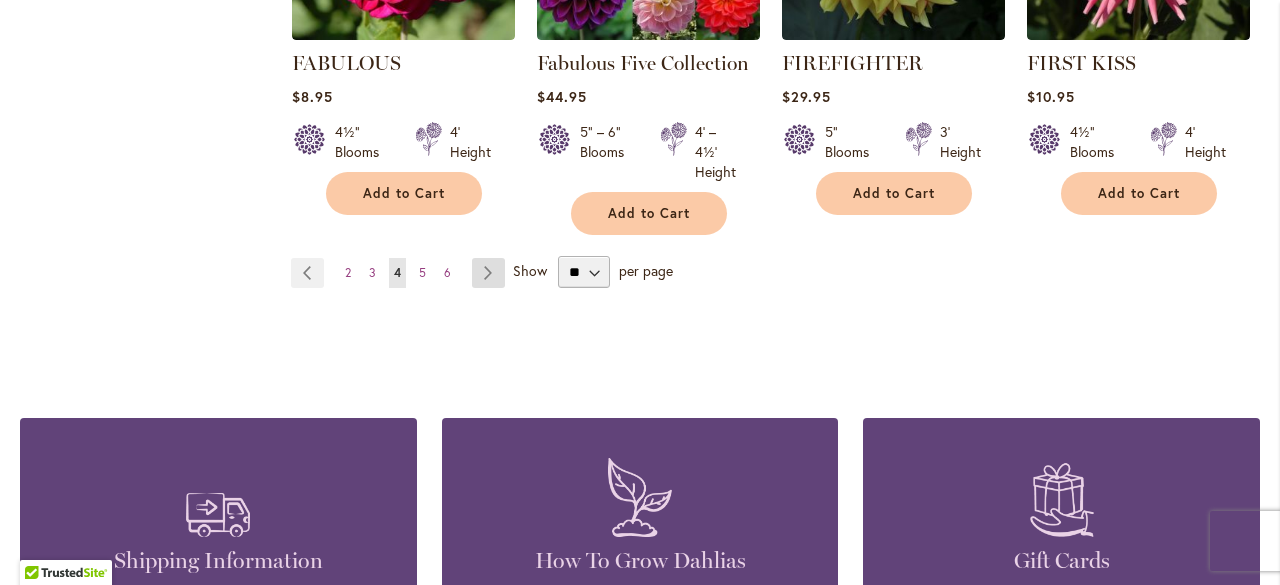 click on "Page
Next" at bounding box center (488, 273) 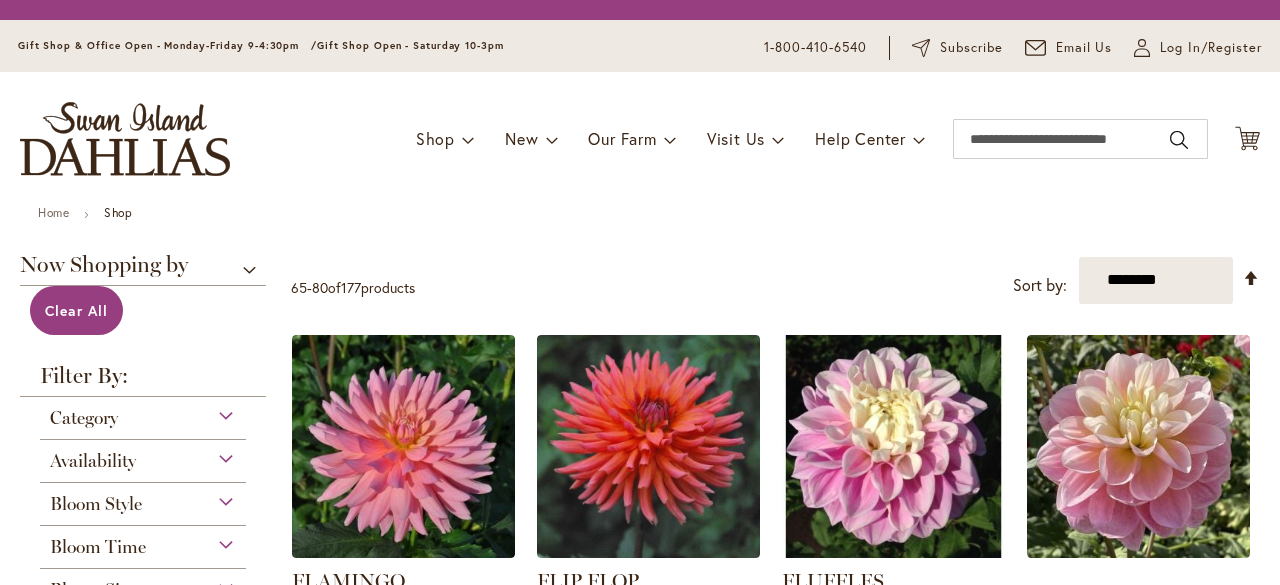 scroll, scrollTop: 0, scrollLeft: 0, axis: both 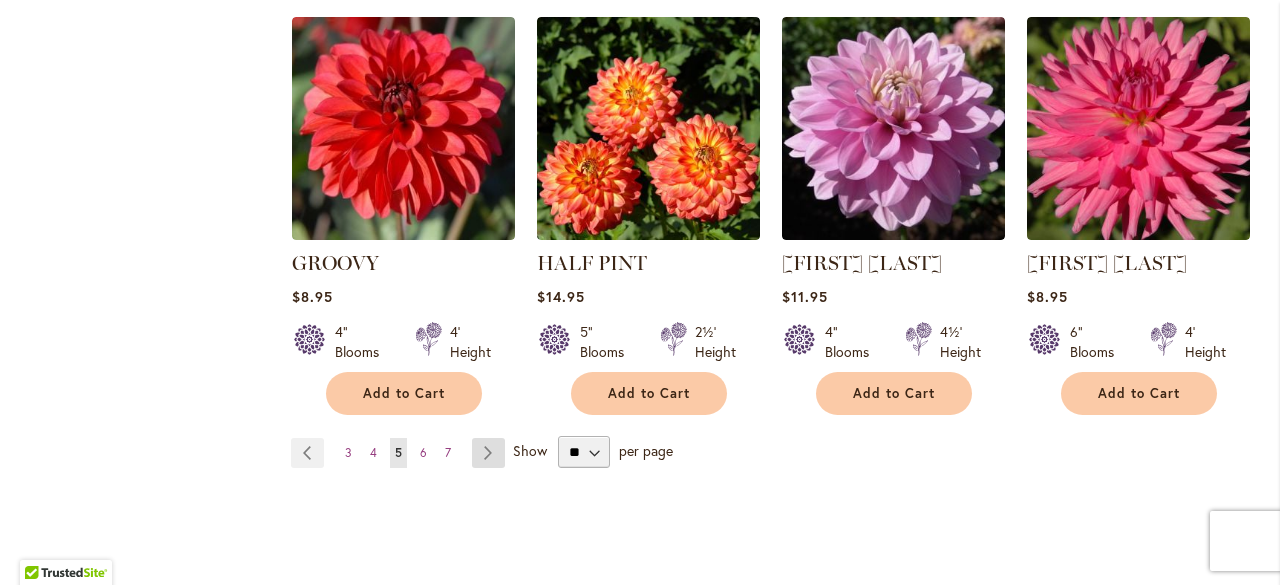 click on "Page
Next" at bounding box center [488, 453] 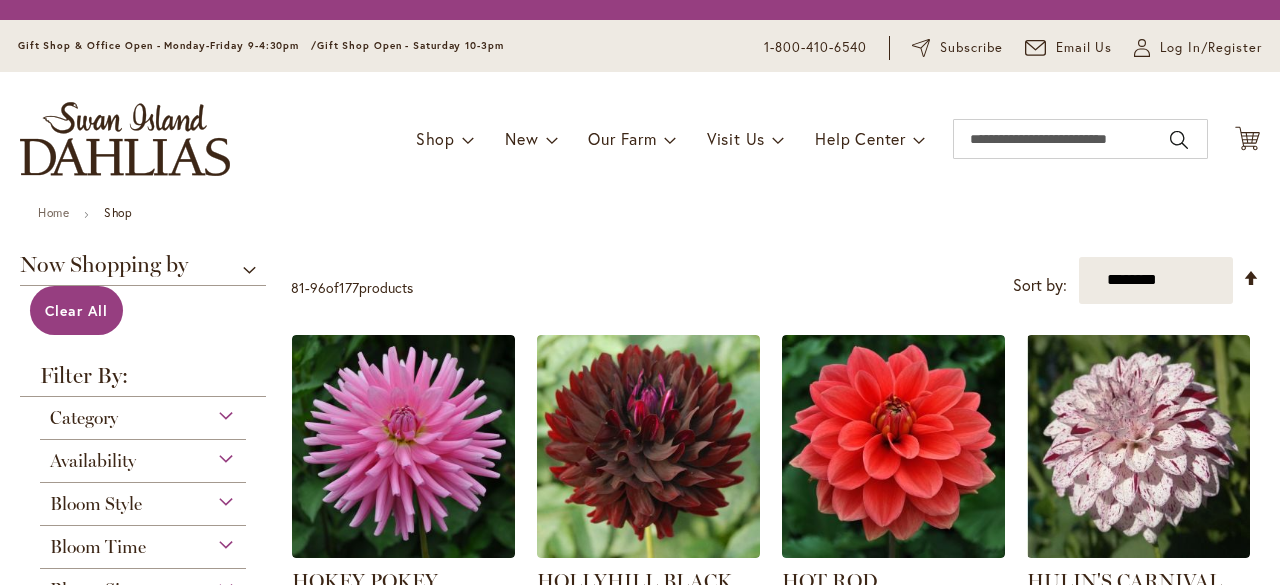scroll, scrollTop: 0, scrollLeft: 0, axis: both 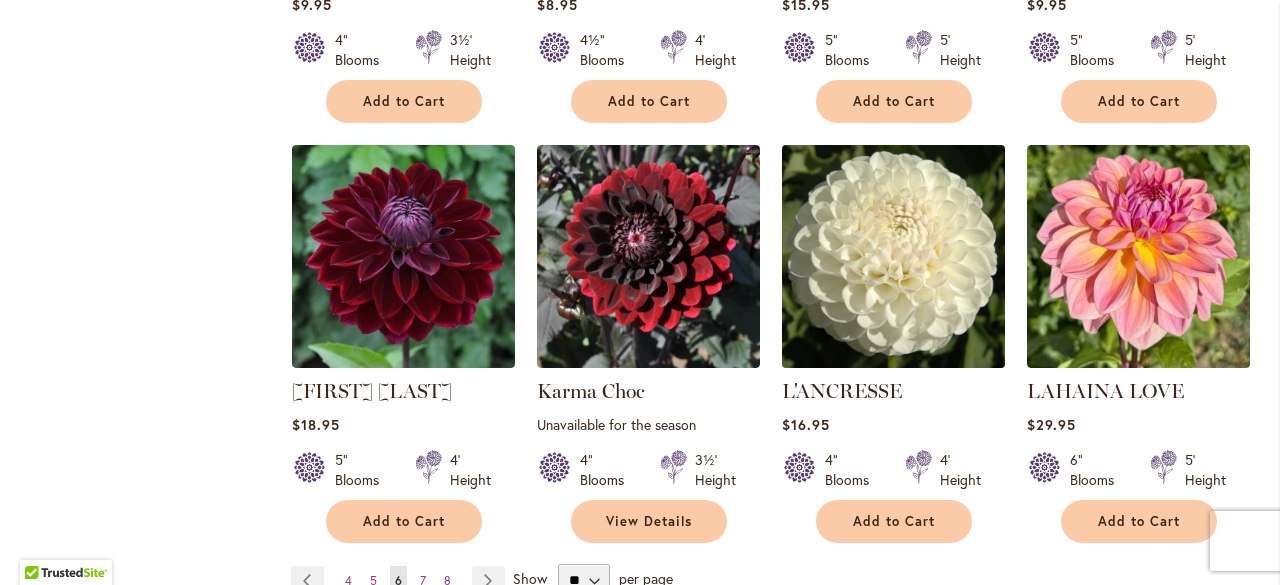 click at bounding box center [893, 256] 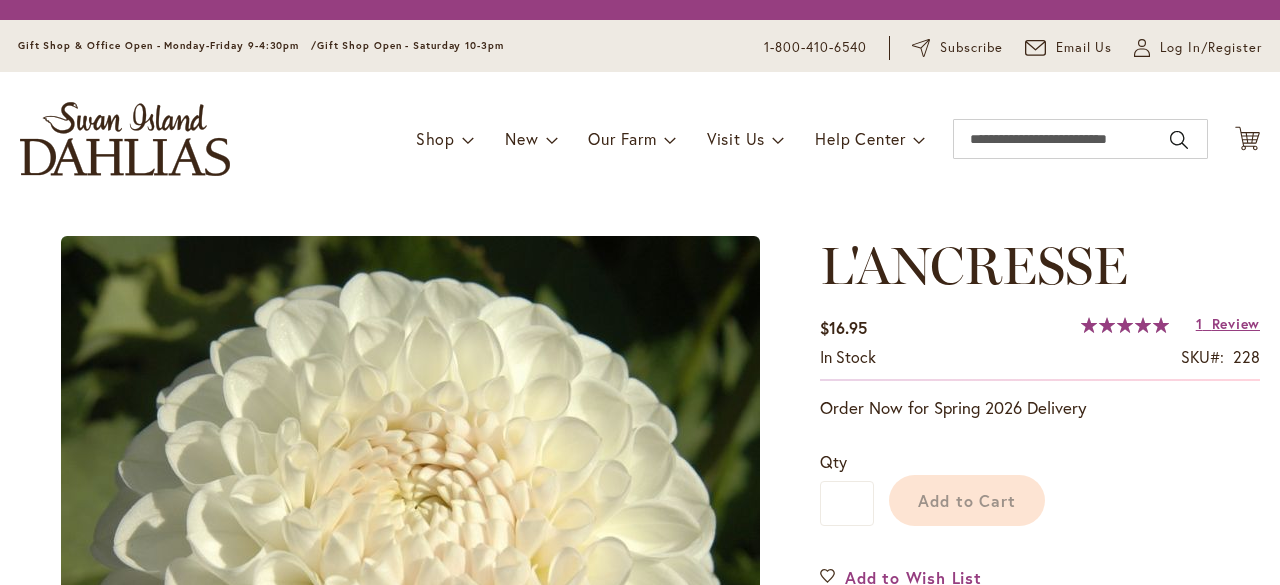 scroll, scrollTop: 0, scrollLeft: 0, axis: both 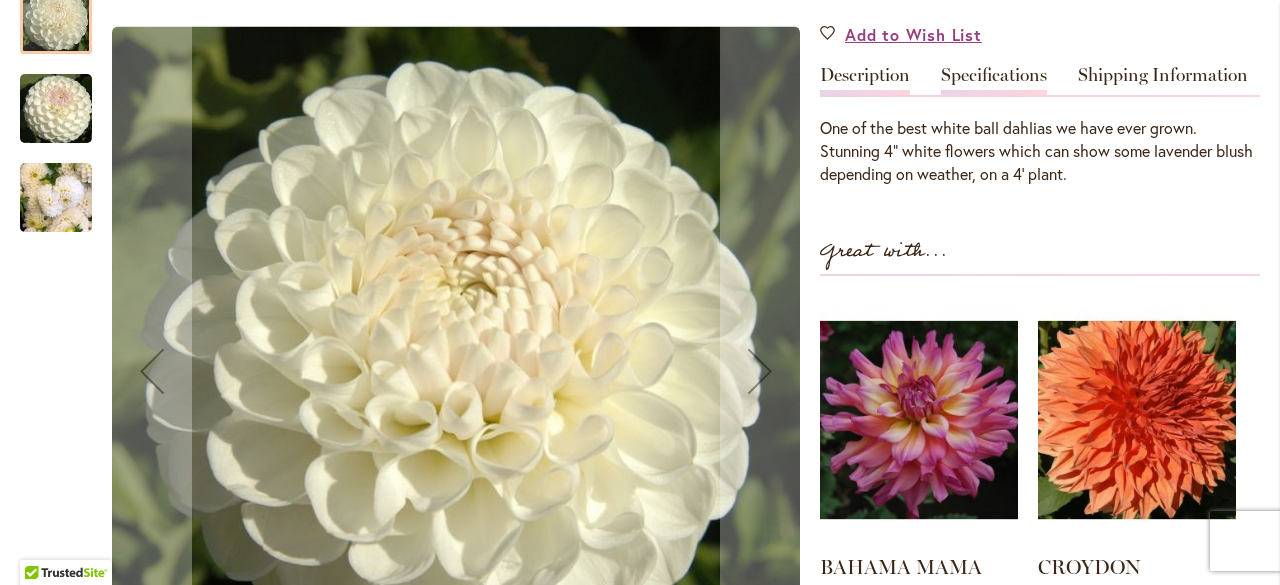 click on "Specifications" at bounding box center (994, 80) 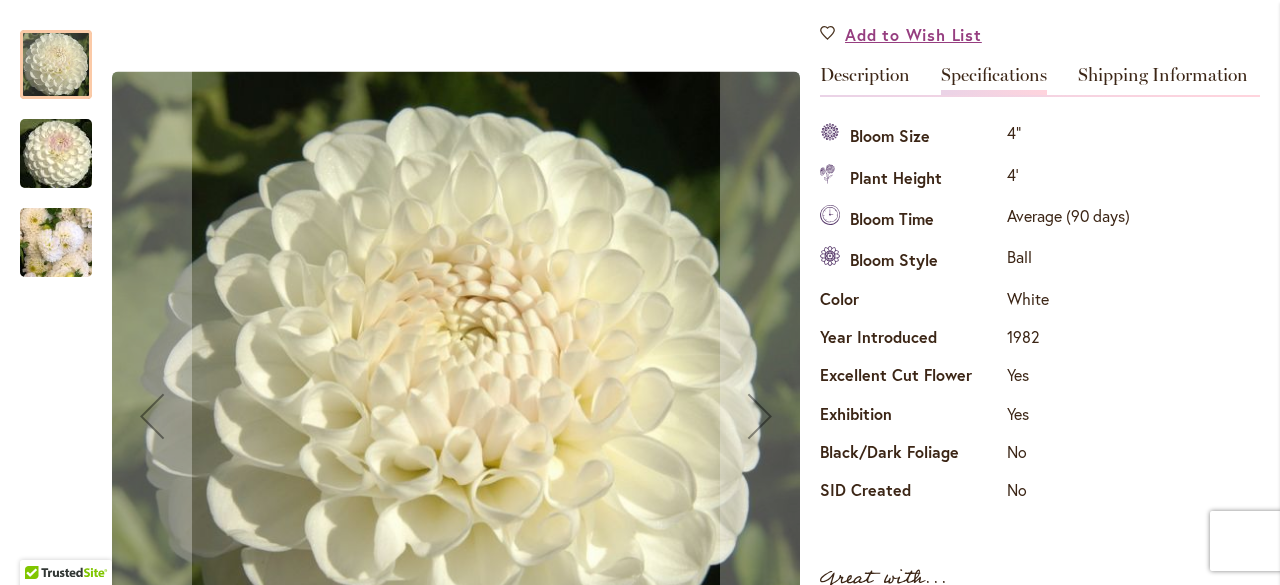 click at bounding box center [56, 154] 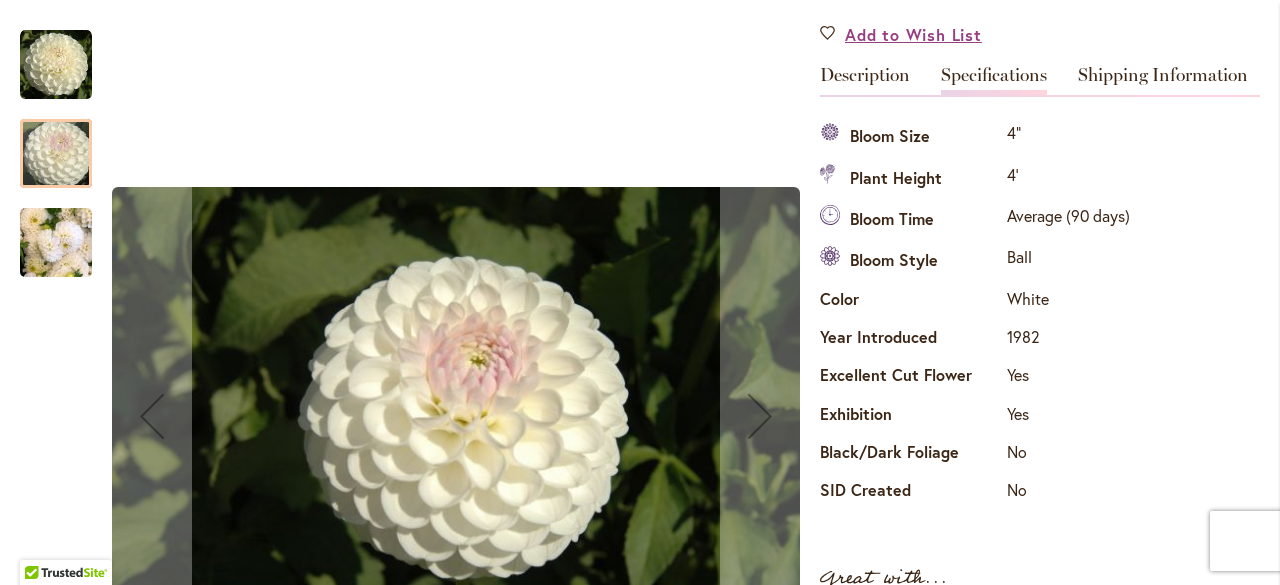 click at bounding box center [56, 243] 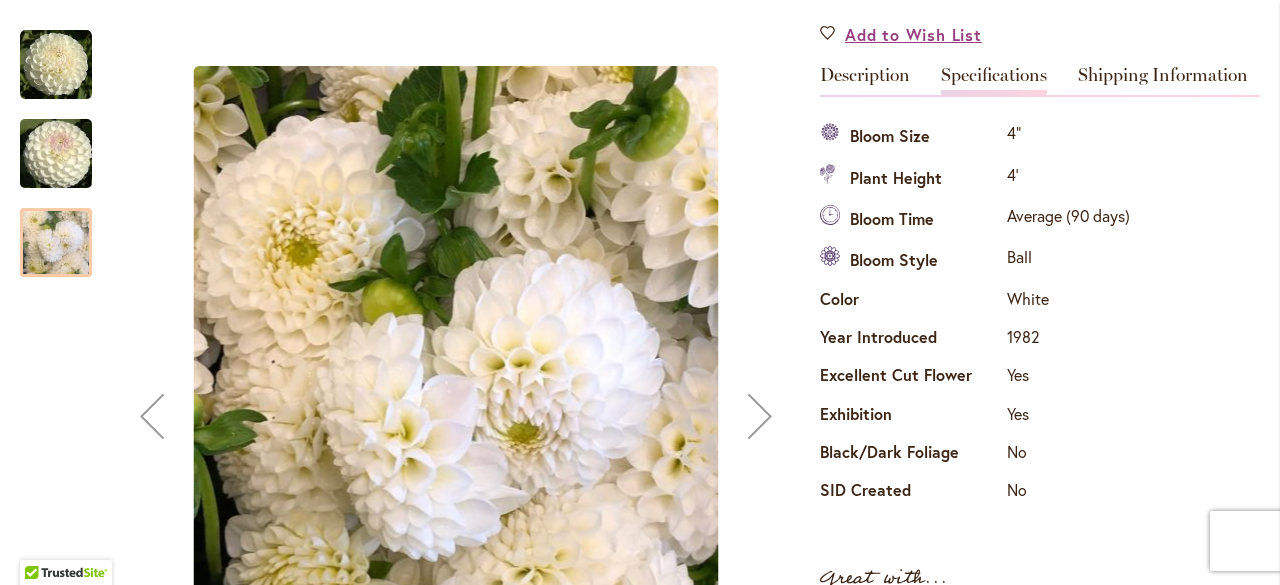 click at bounding box center [56, 154] 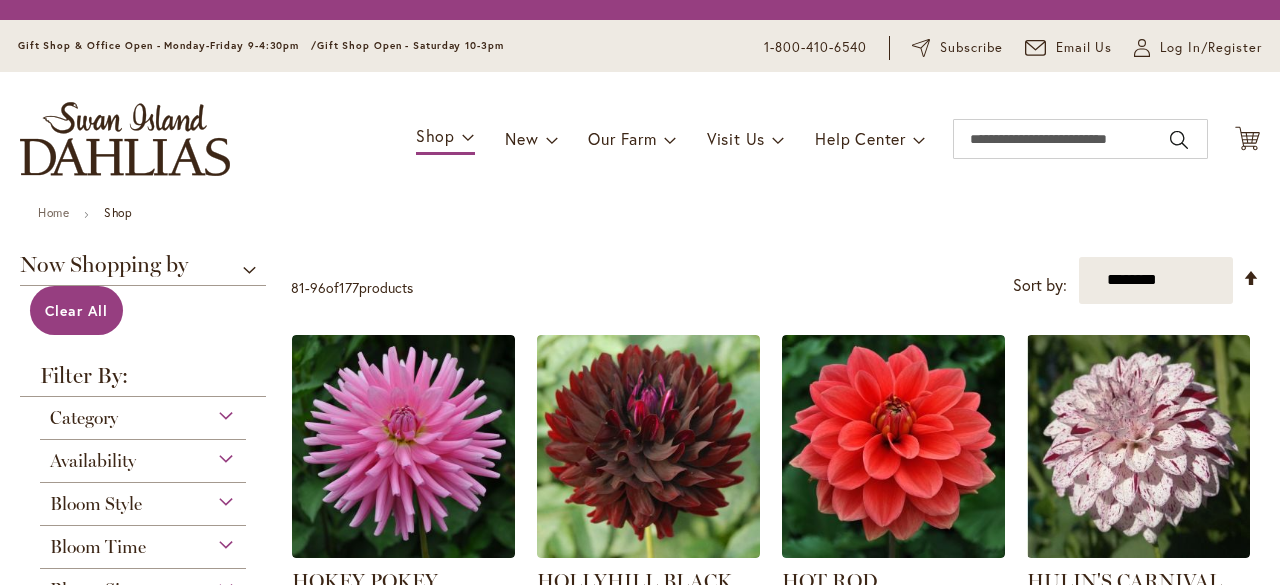 scroll, scrollTop: 0, scrollLeft: 0, axis: both 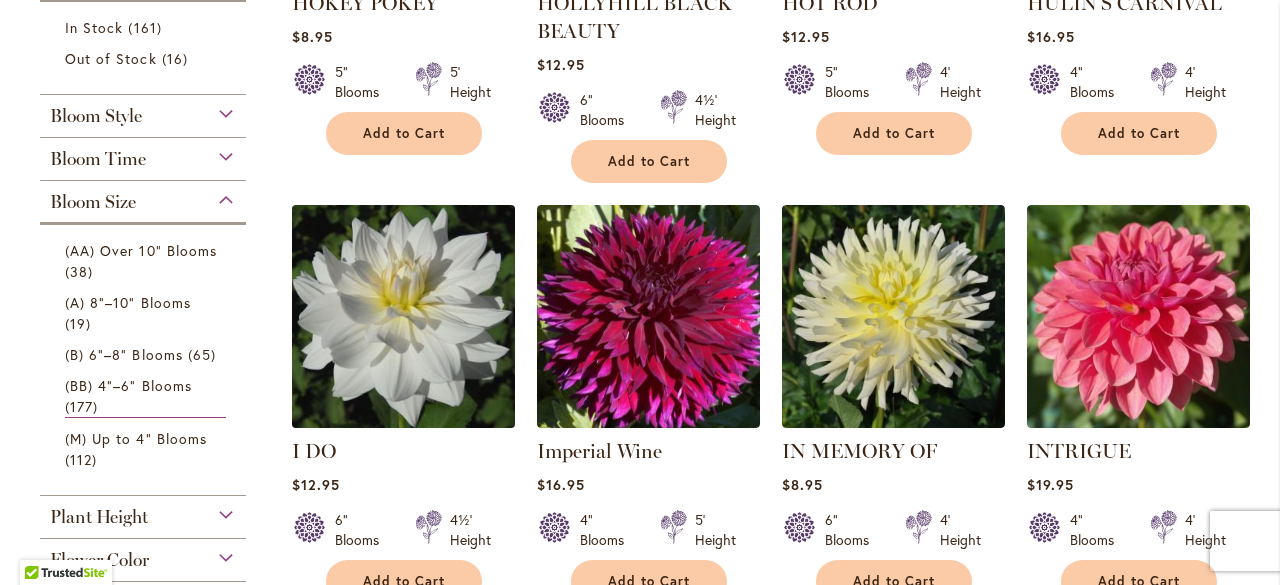click at bounding box center [403, 316] 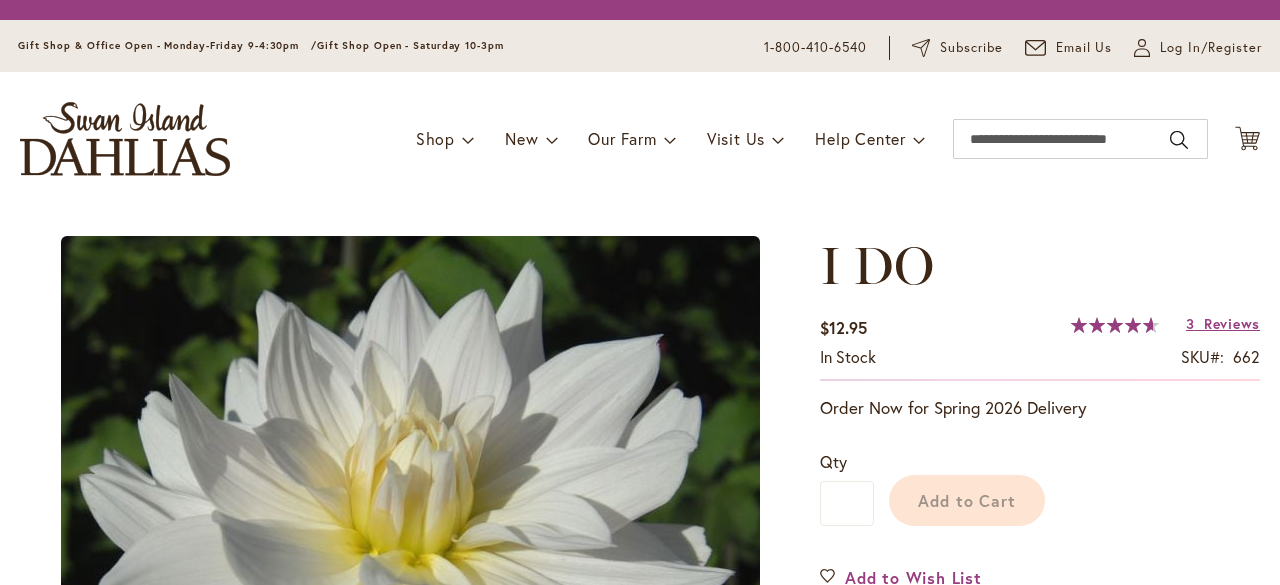 scroll, scrollTop: 0, scrollLeft: 0, axis: both 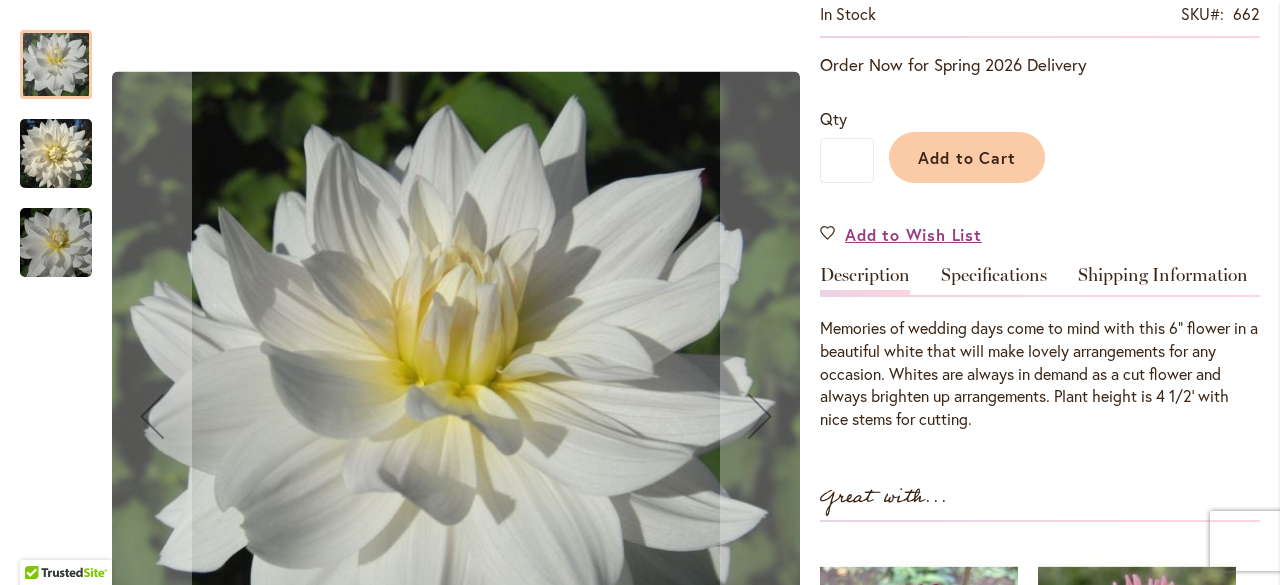 click at bounding box center (56, 153) 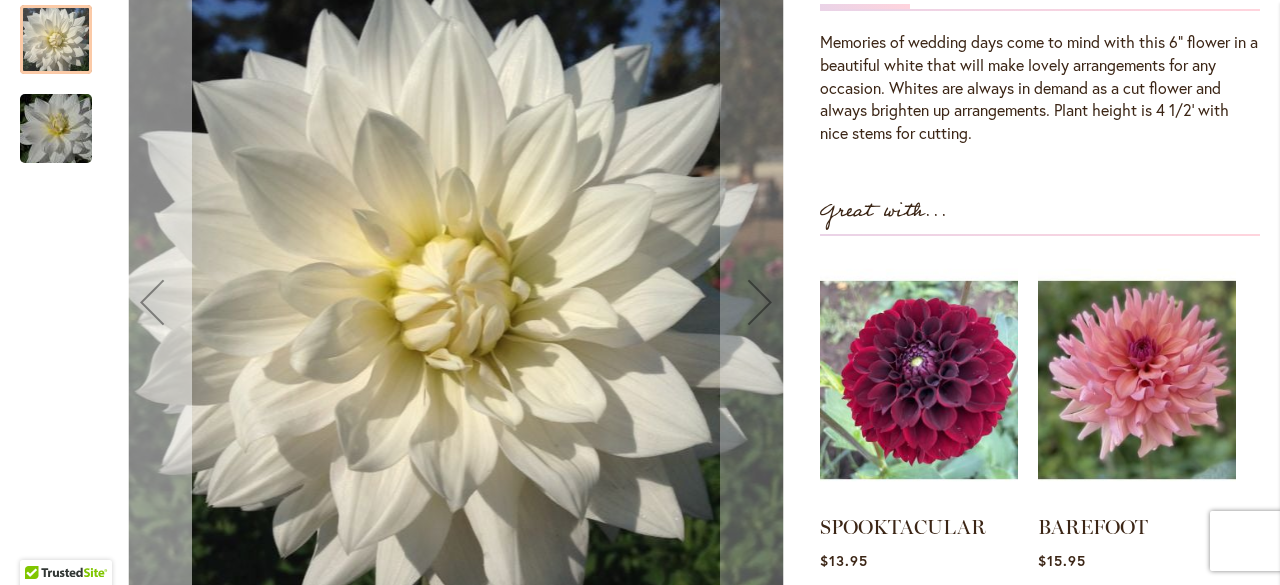 scroll, scrollTop: 800, scrollLeft: 0, axis: vertical 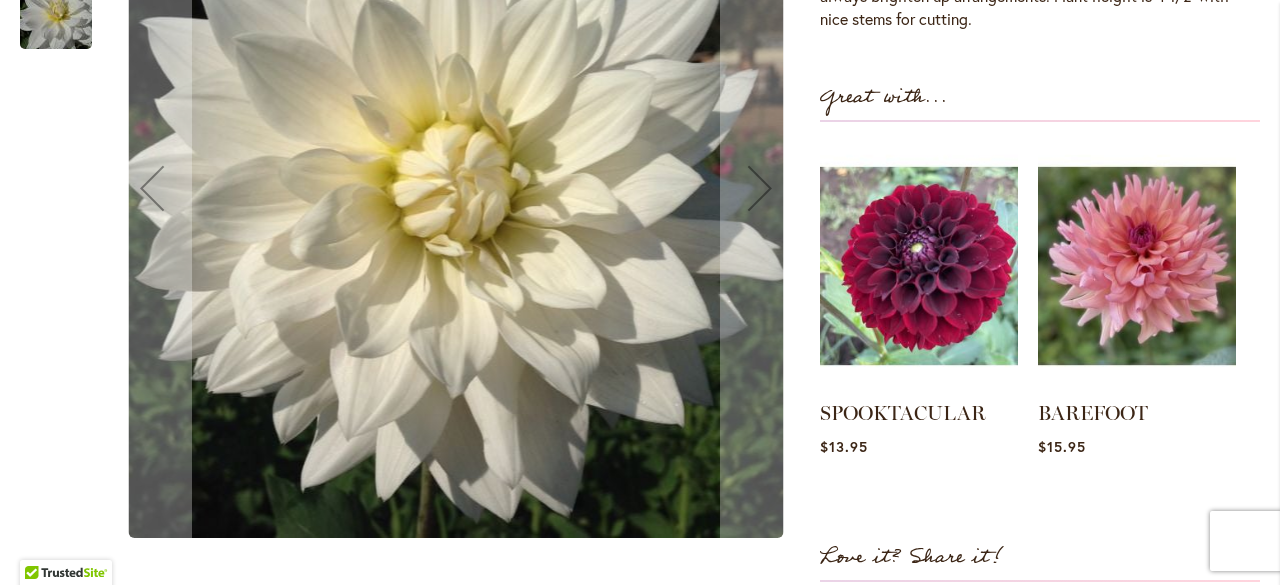 click at bounding box center [56, 15] 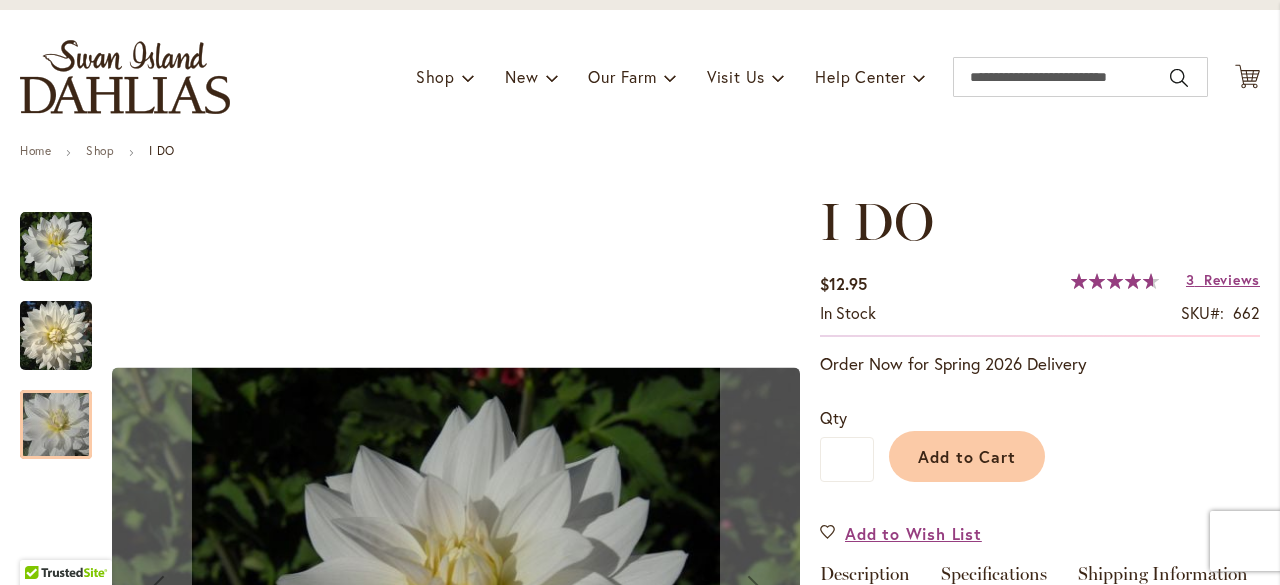 scroll, scrollTop: 100, scrollLeft: 0, axis: vertical 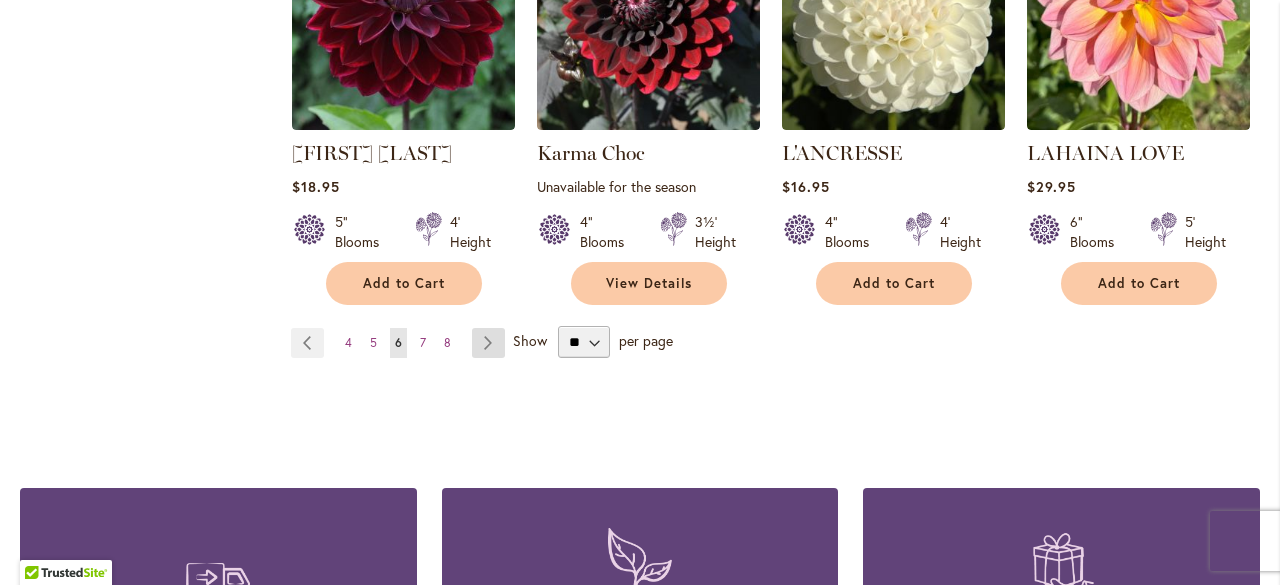 click on "Page
Next" at bounding box center [488, 343] 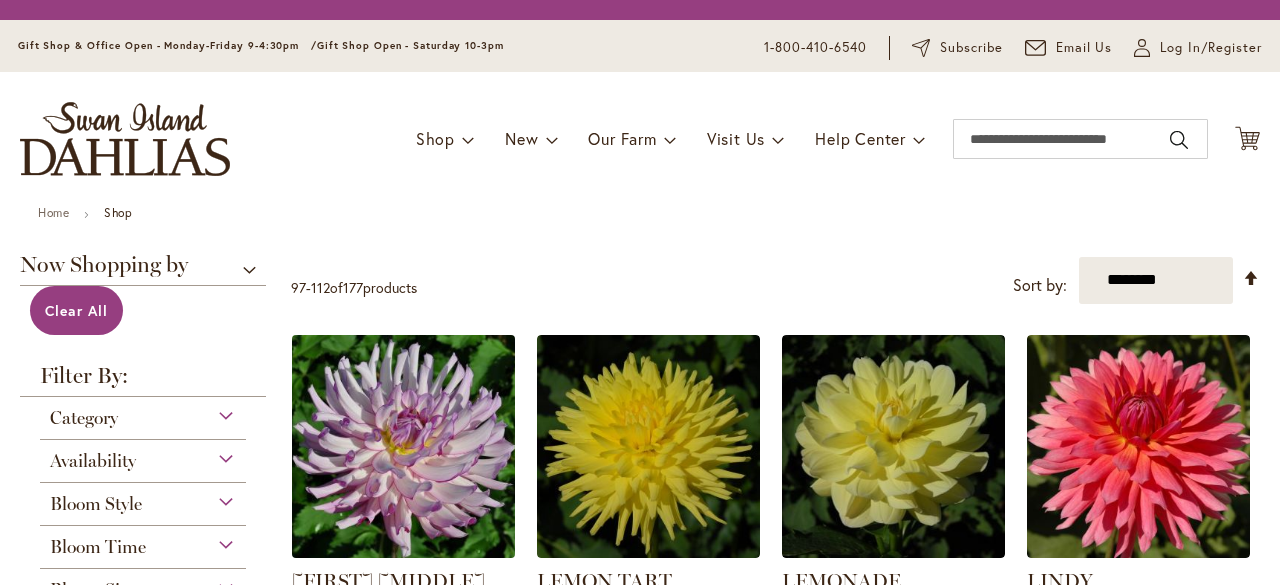 scroll, scrollTop: 0, scrollLeft: 0, axis: both 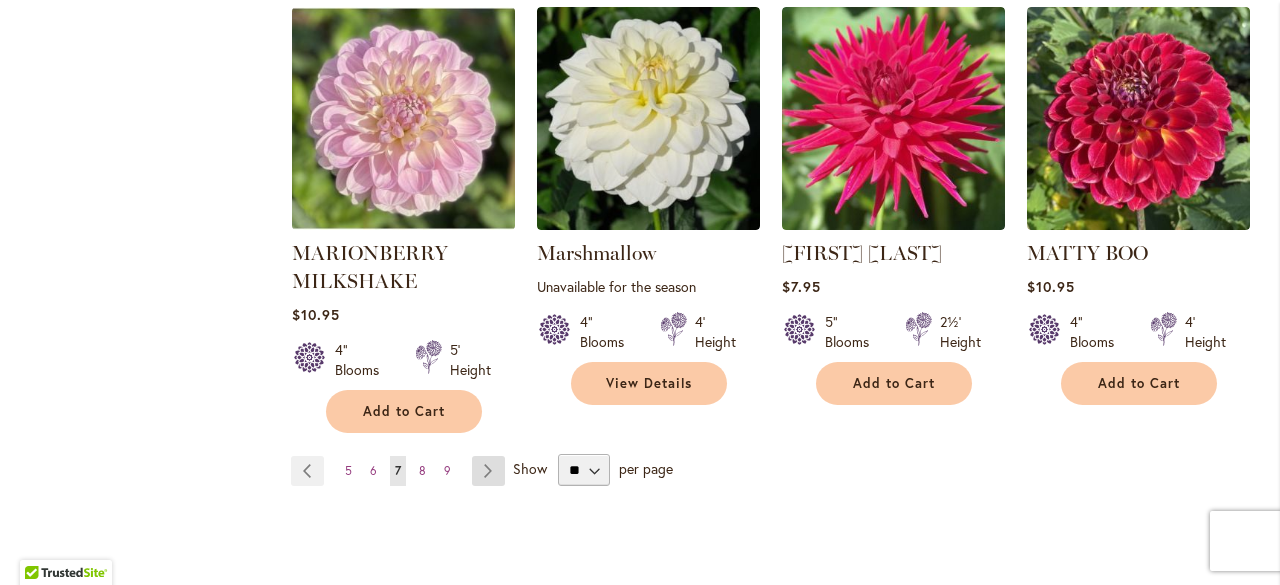 click on "Page
Next" at bounding box center (488, 471) 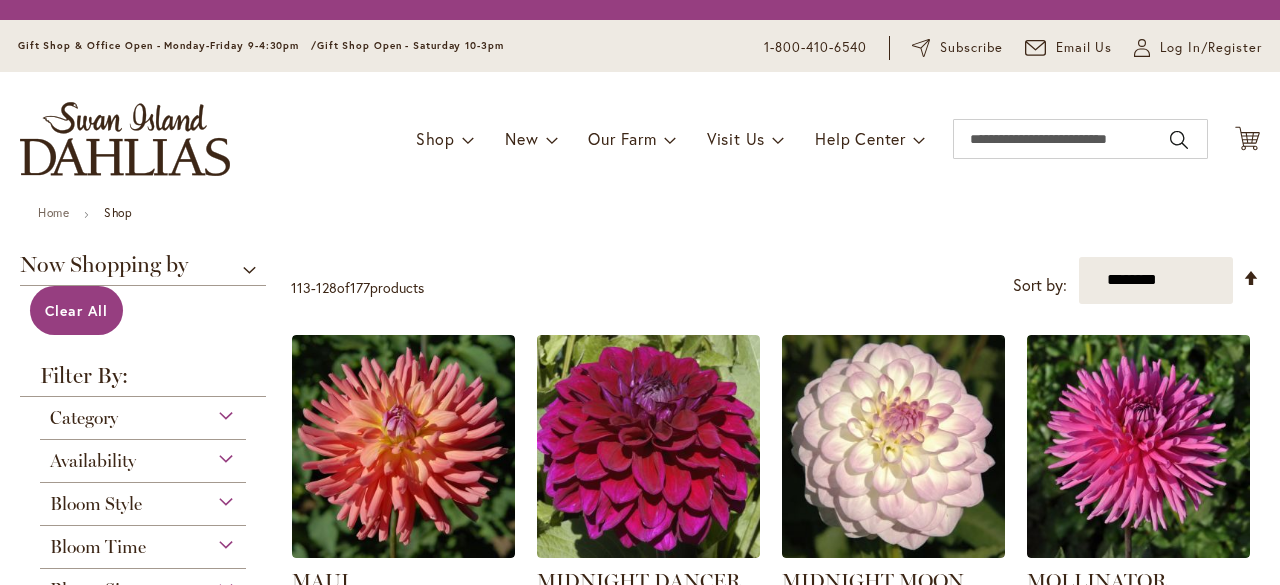 scroll, scrollTop: 0, scrollLeft: 0, axis: both 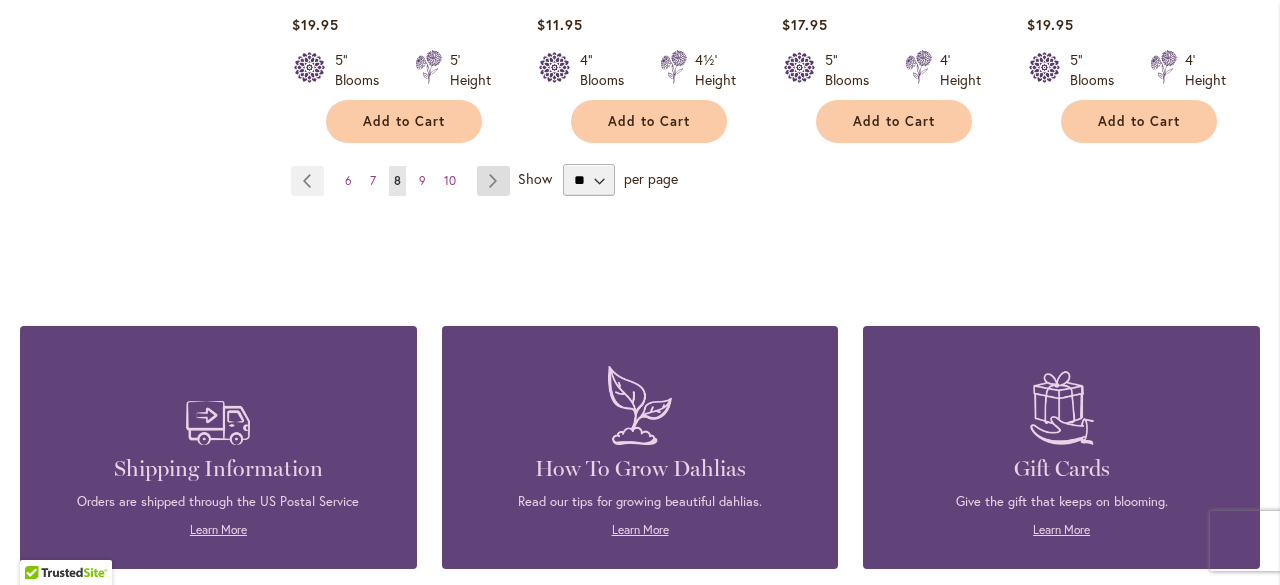 click on "Page
Next" at bounding box center [493, 181] 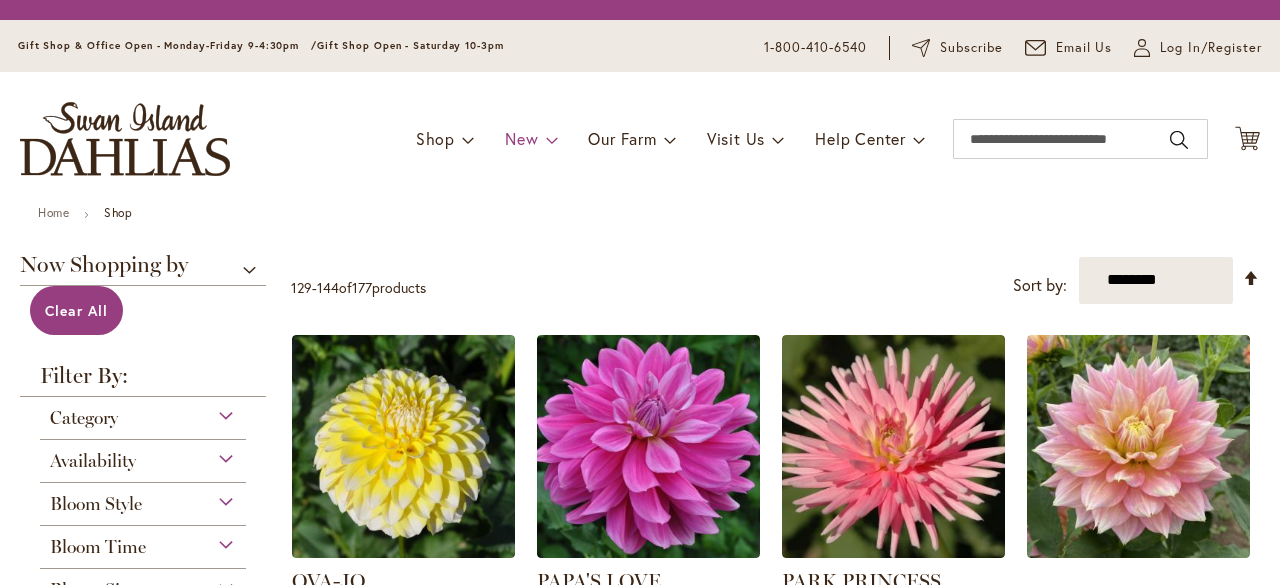 scroll, scrollTop: 0, scrollLeft: 0, axis: both 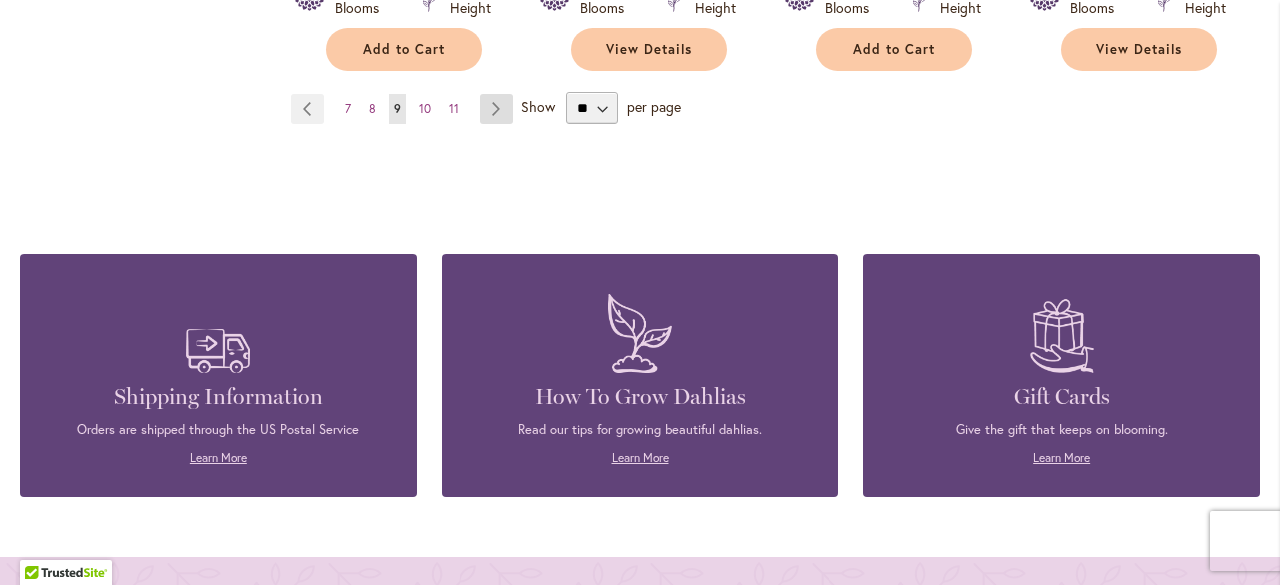 click on "Page
Next" at bounding box center [496, 109] 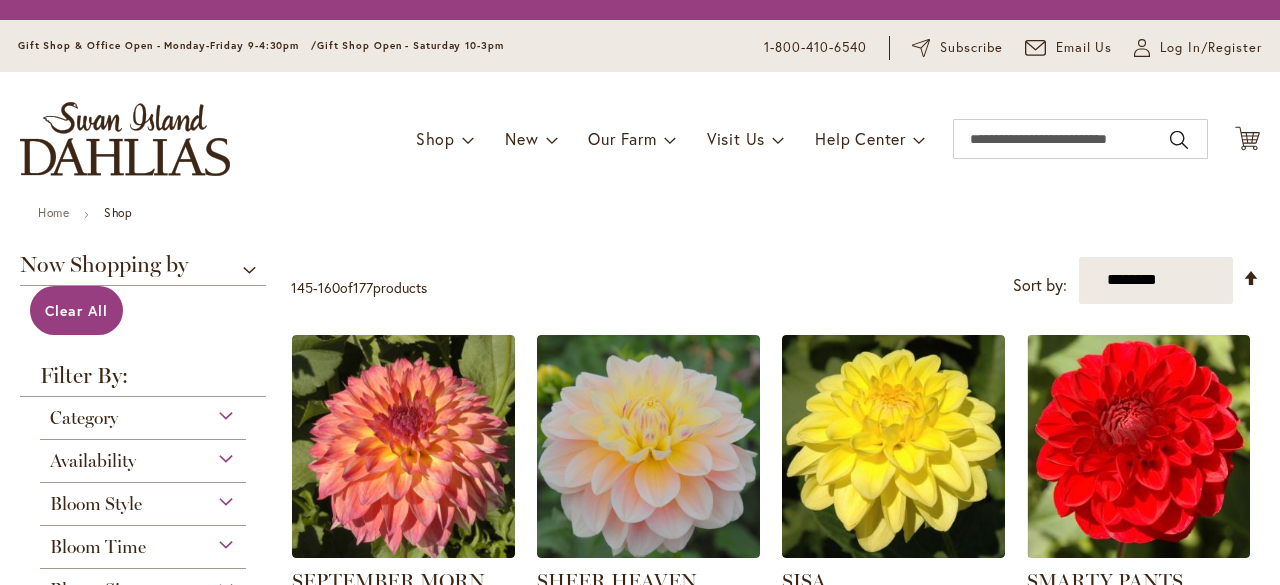 scroll, scrollTop: 0, scrollLeft: 0, axis: both 